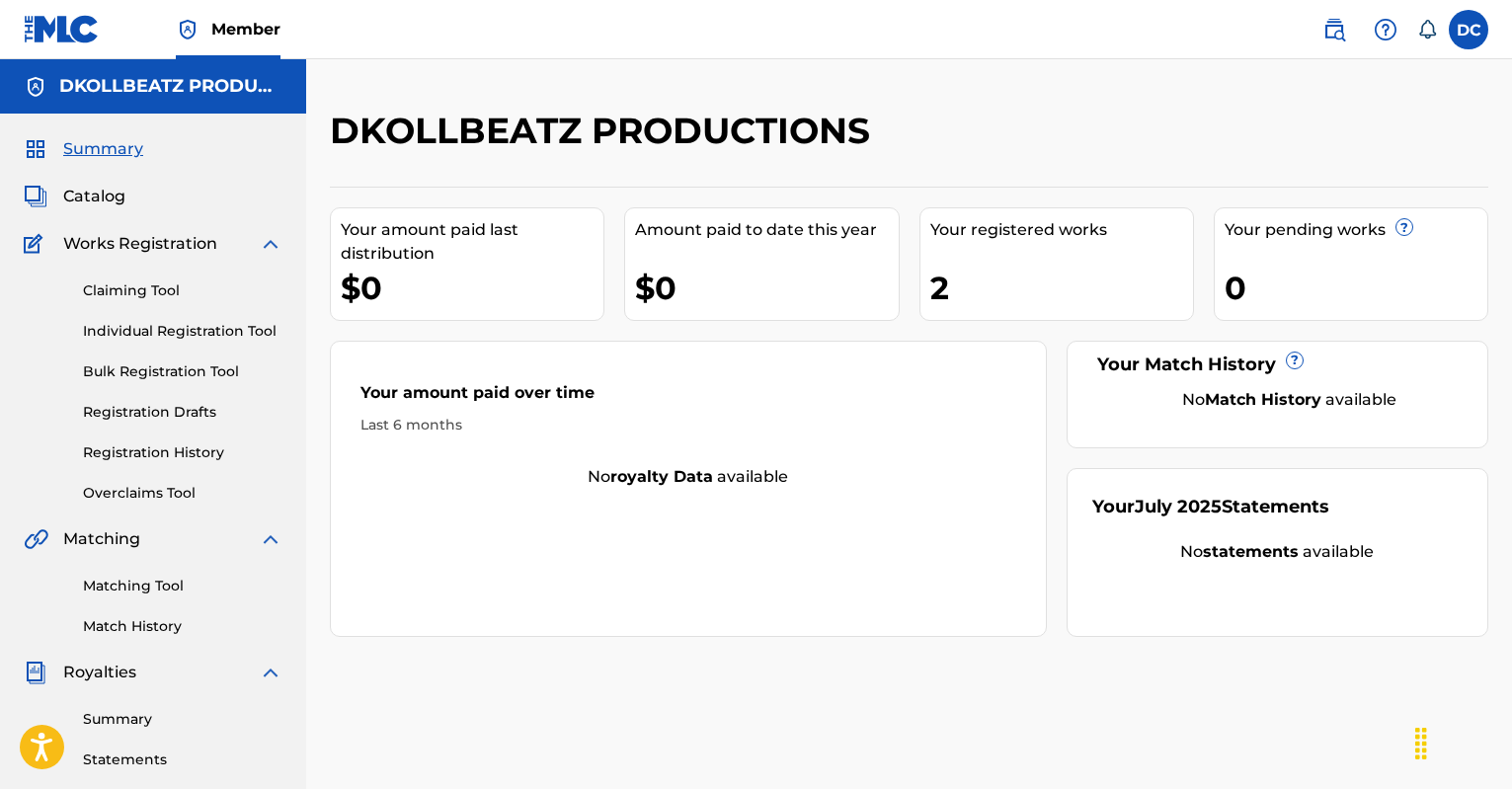 scroll, scrollTop: 0, scrollLeft: 0, axis: both 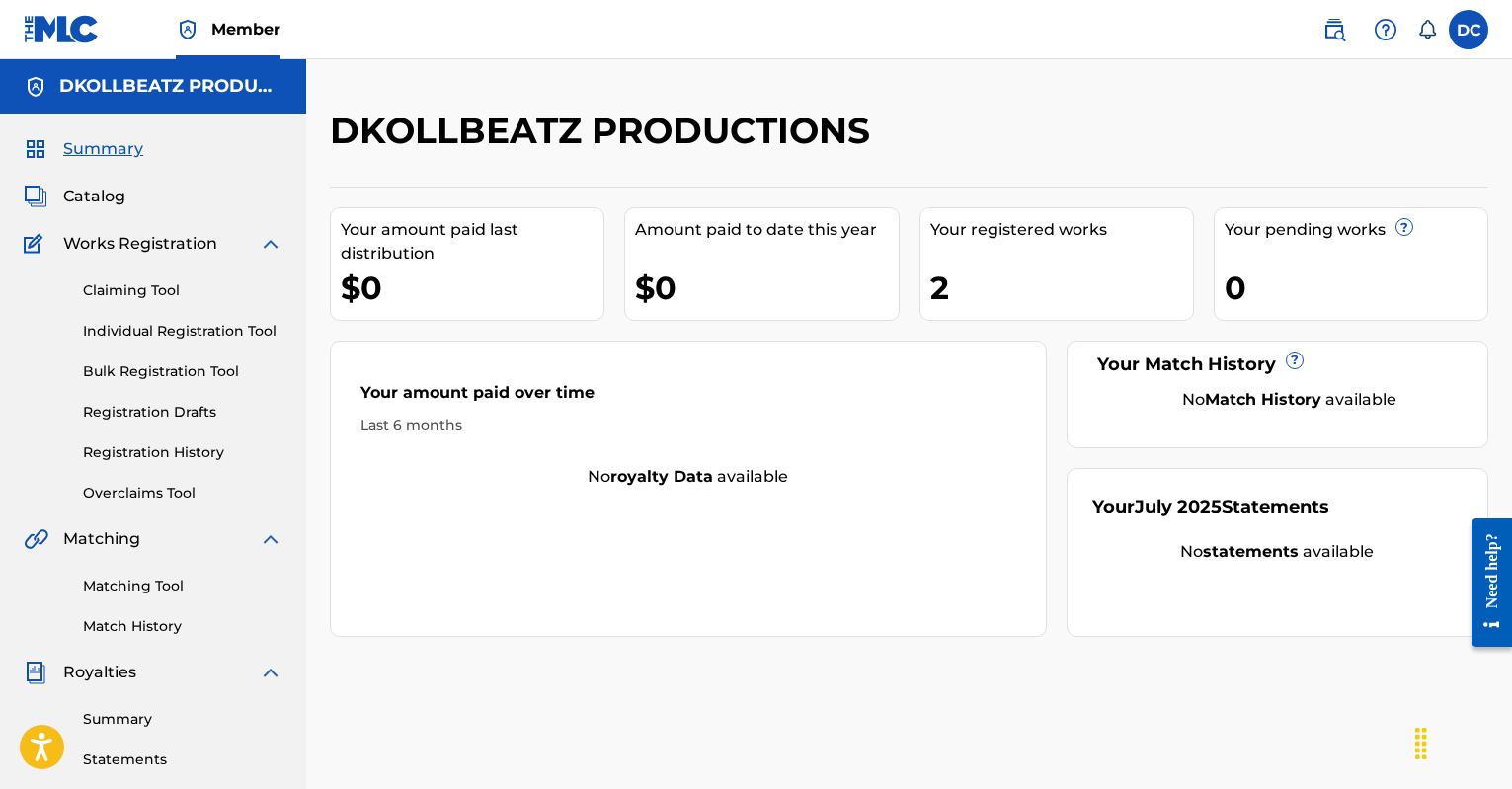 click on "Claiming Tool" at bounding box center (183, 290) 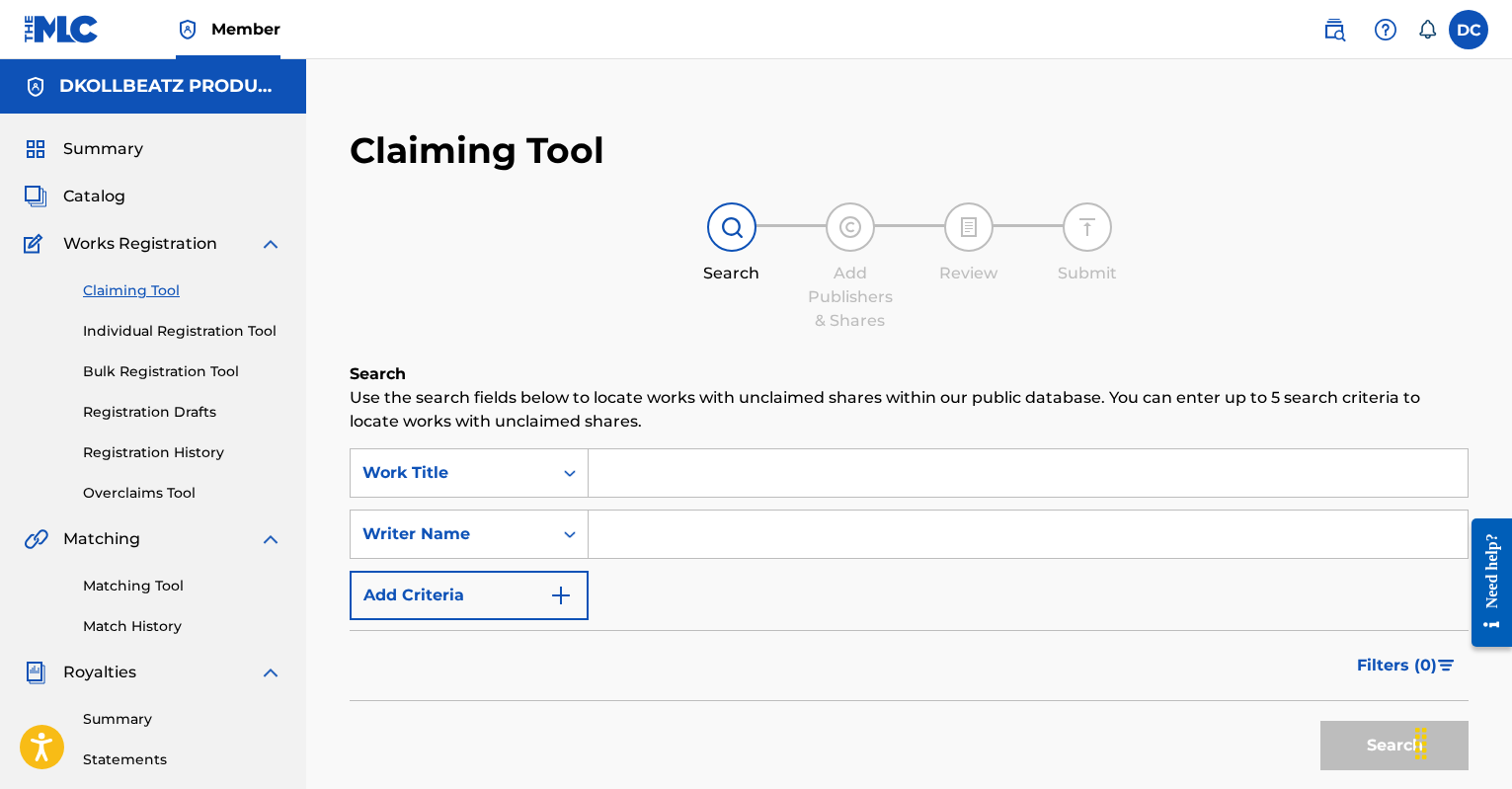 click on "Claiming Tool Individual Registration Tool Bulk Registration Tool Registration Drafts Registration History Overclaims Tool" at bounding box center (153, 379) 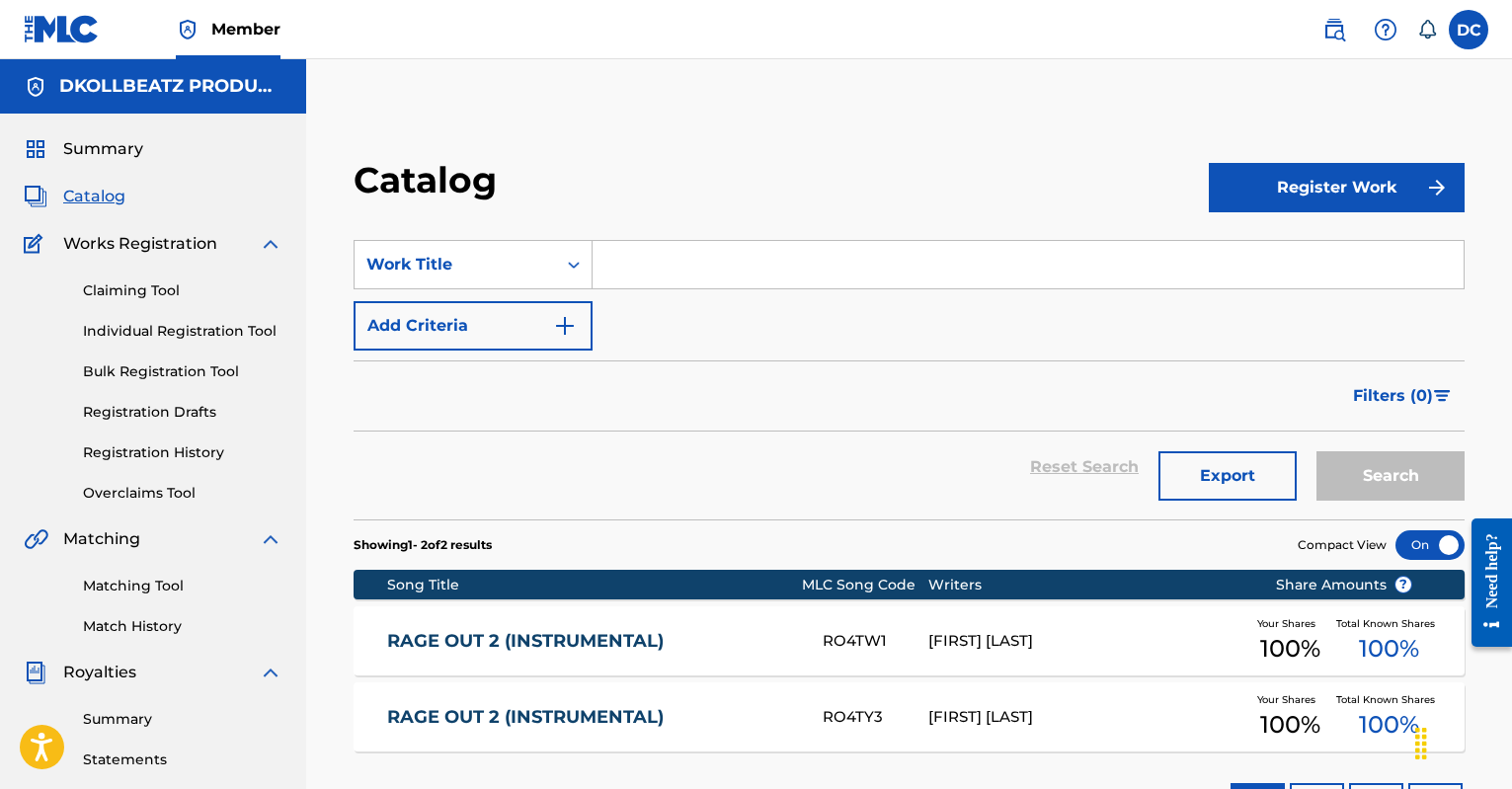 click on "[FIRST] [LAST]" at bounding box center [1086, 717] 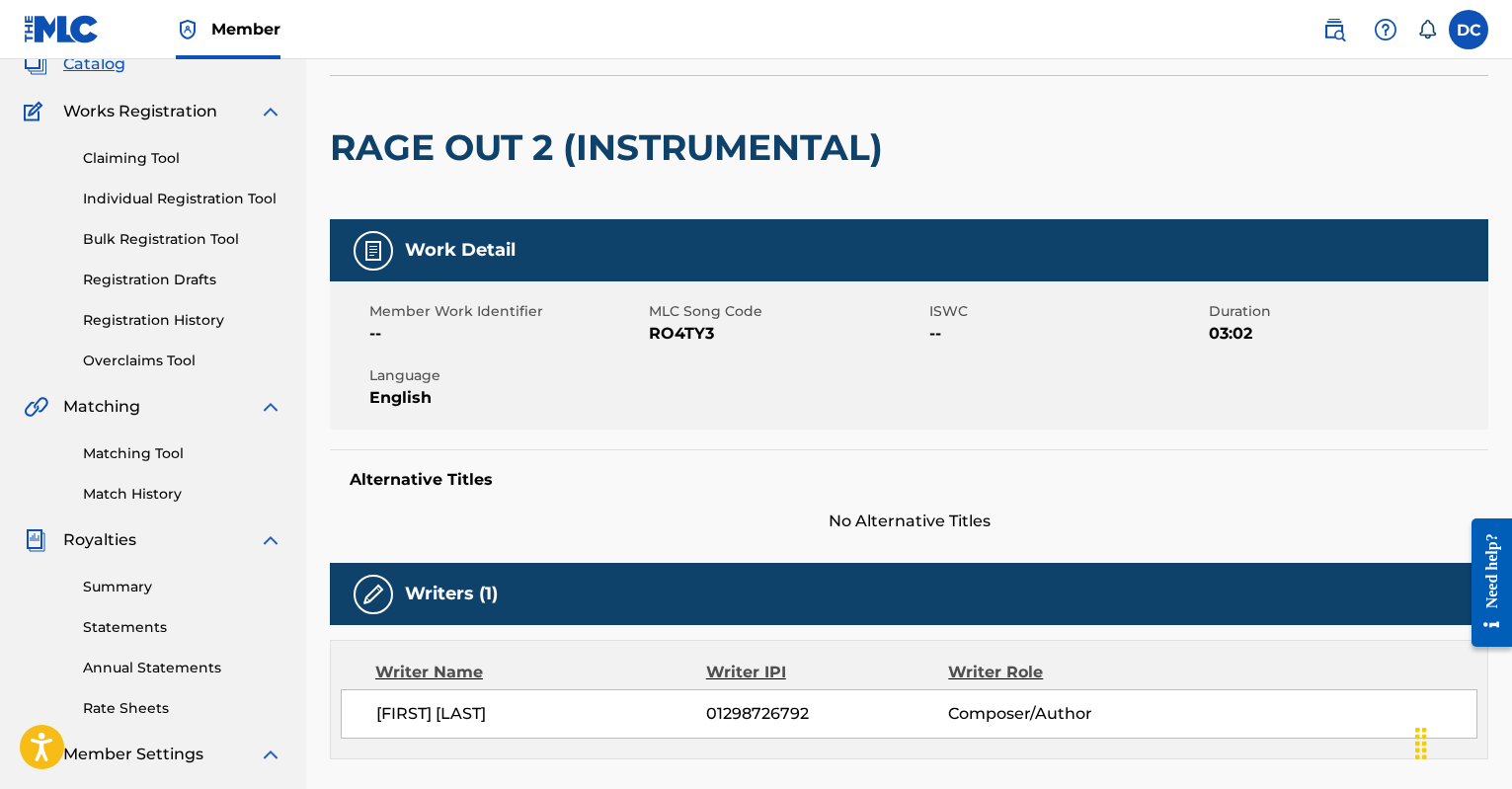 scroll, scrollTop: 0, scrollLeft: 0, axis: both 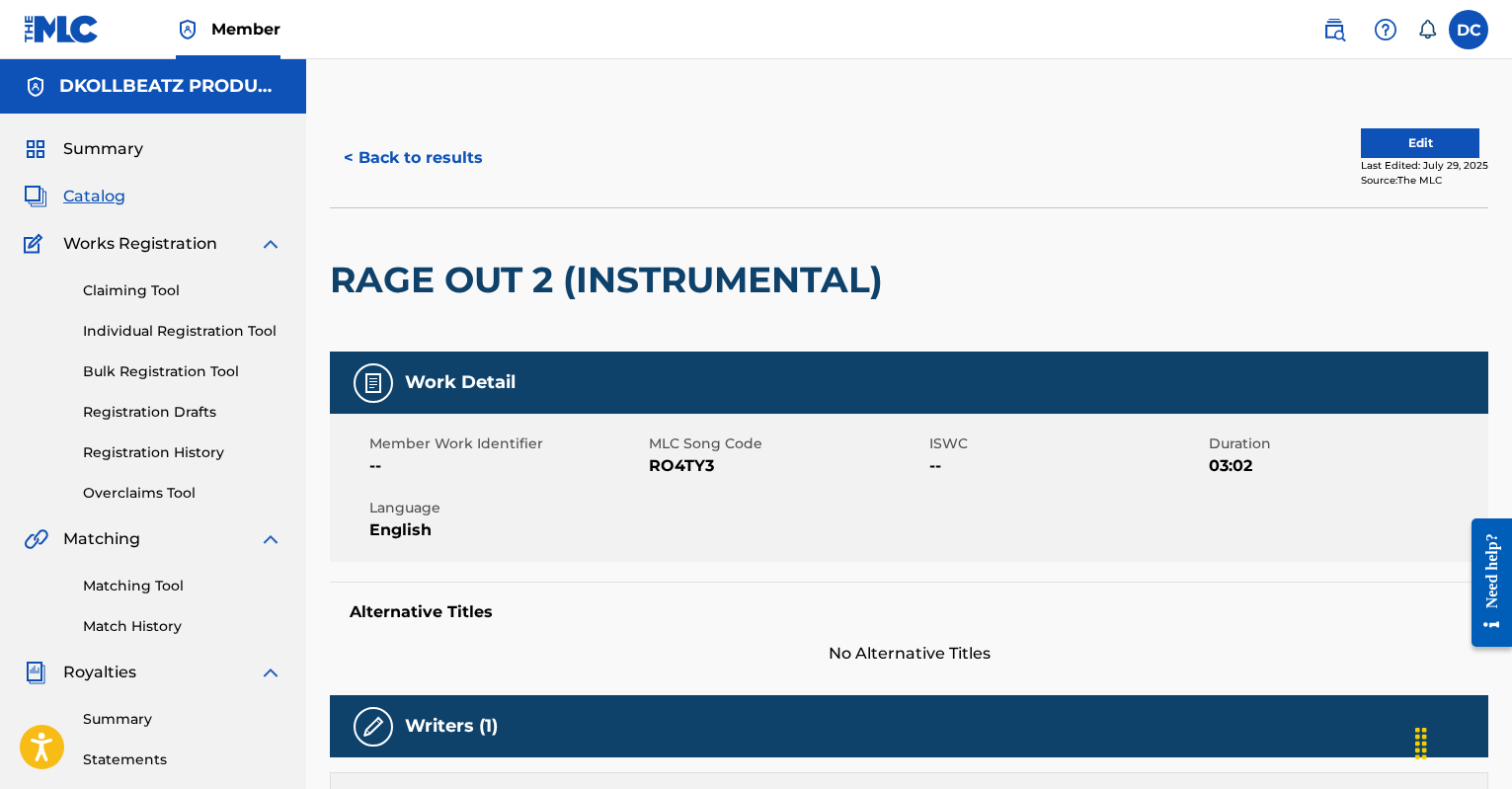 click on "< Back to results" at bounding box center [413, 158] 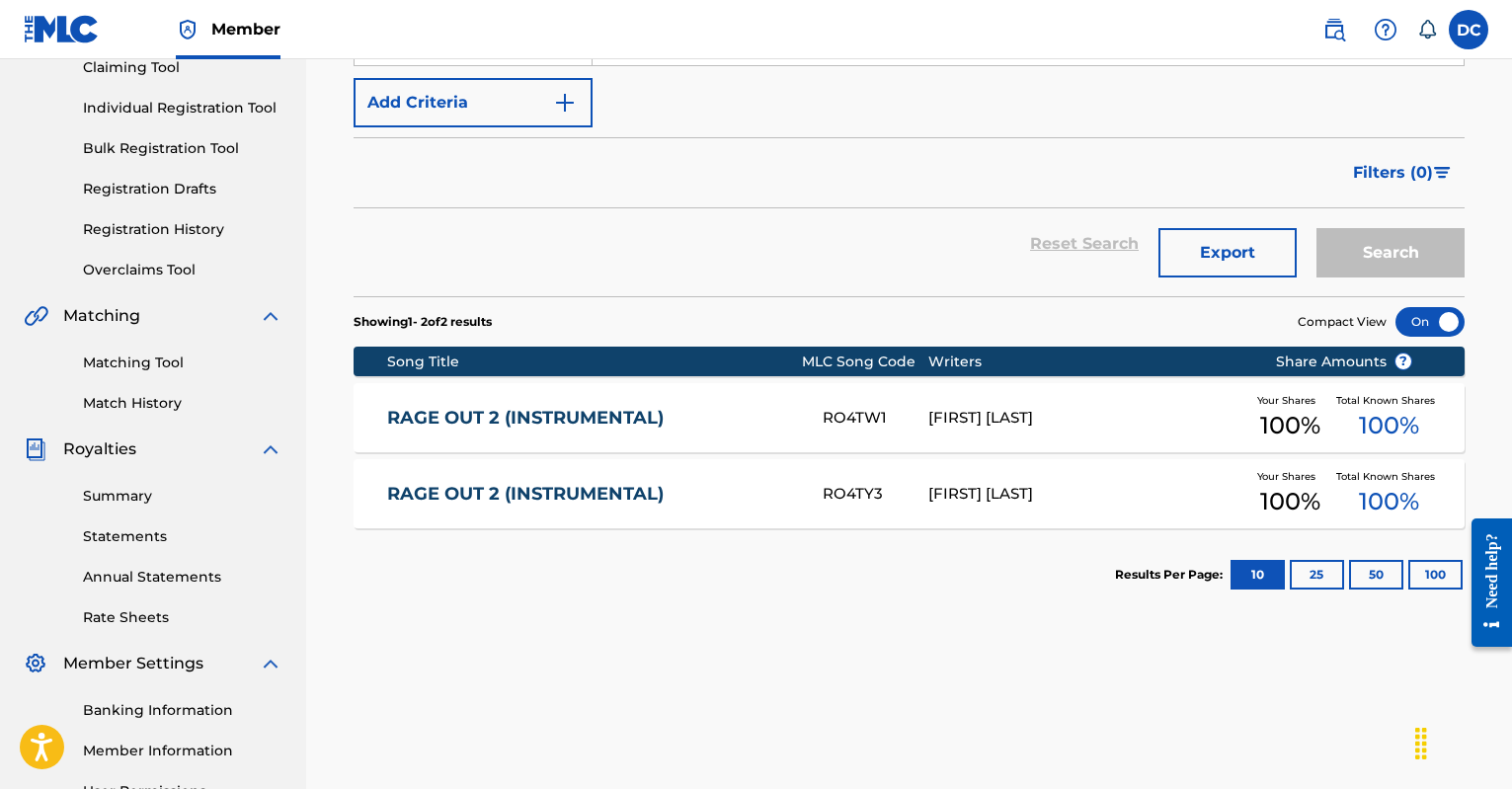 scroll, scrollTop: 232, scrollLeft: 0, axis: vertical 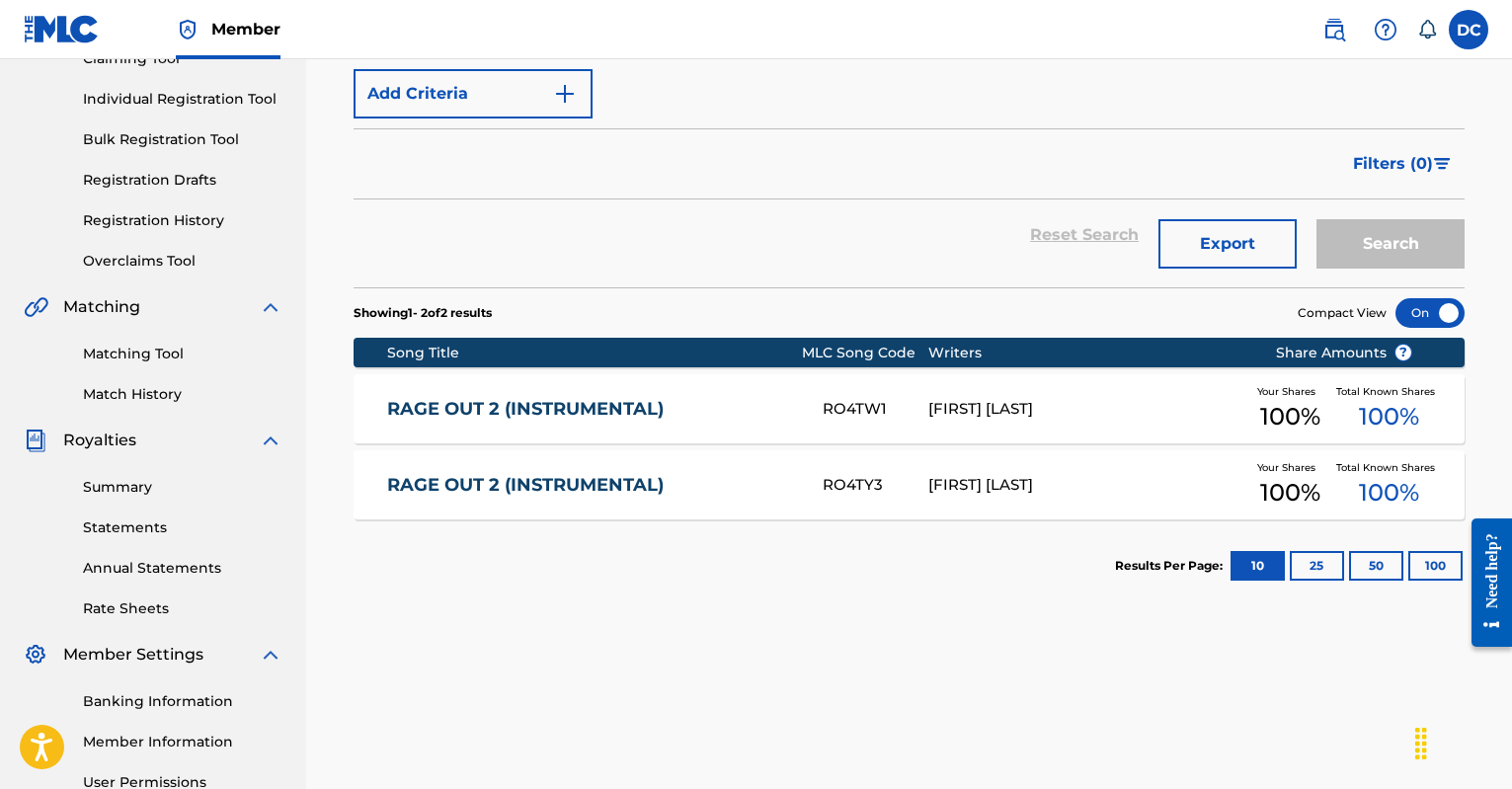 click on "RO4TW1" at bounding box center [875, 409] 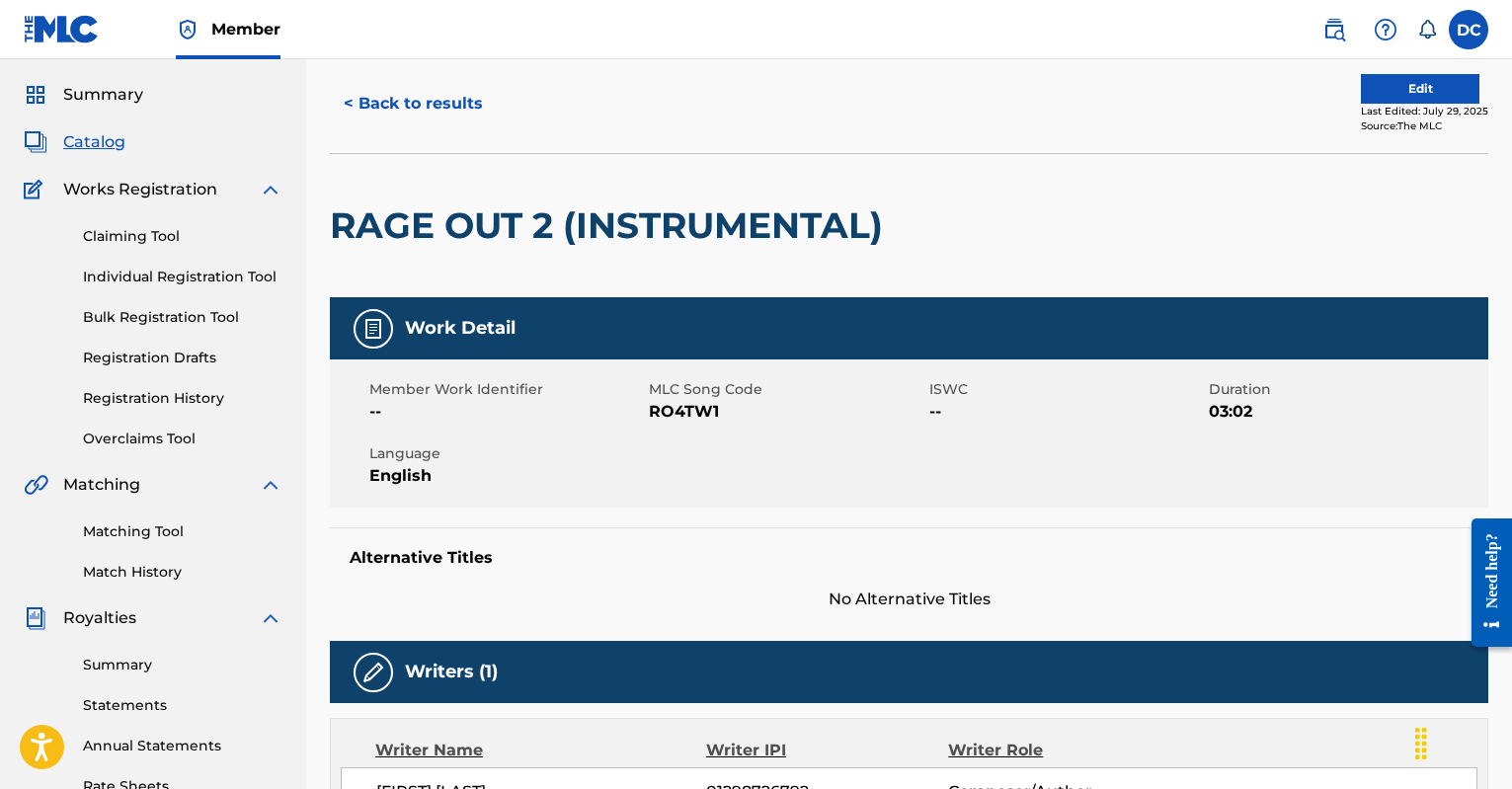 scroll, scrollTop: 0, scrollLeft: 0, axis: both 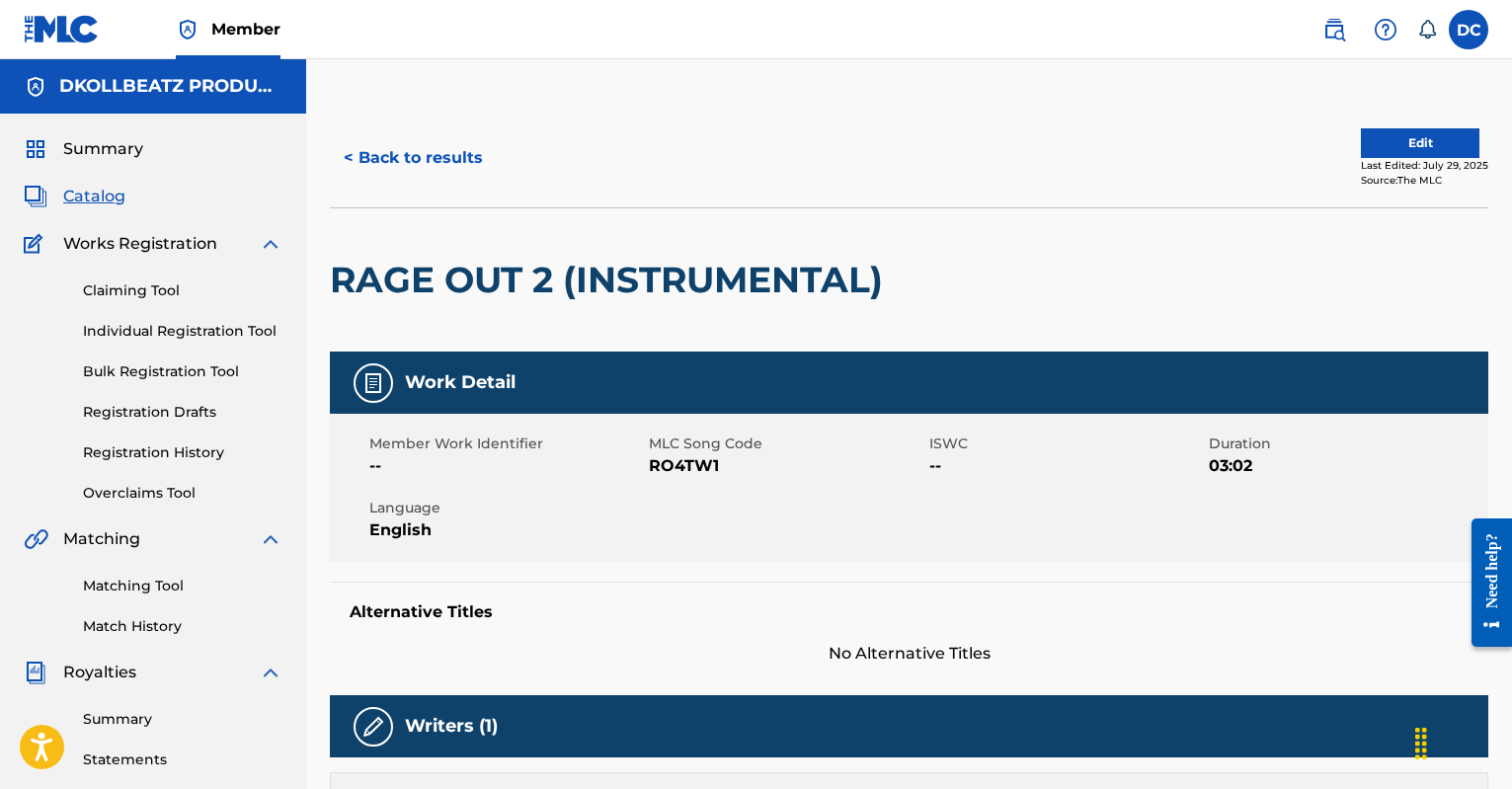 click on "Edit" at bounding box center [1420, 143] 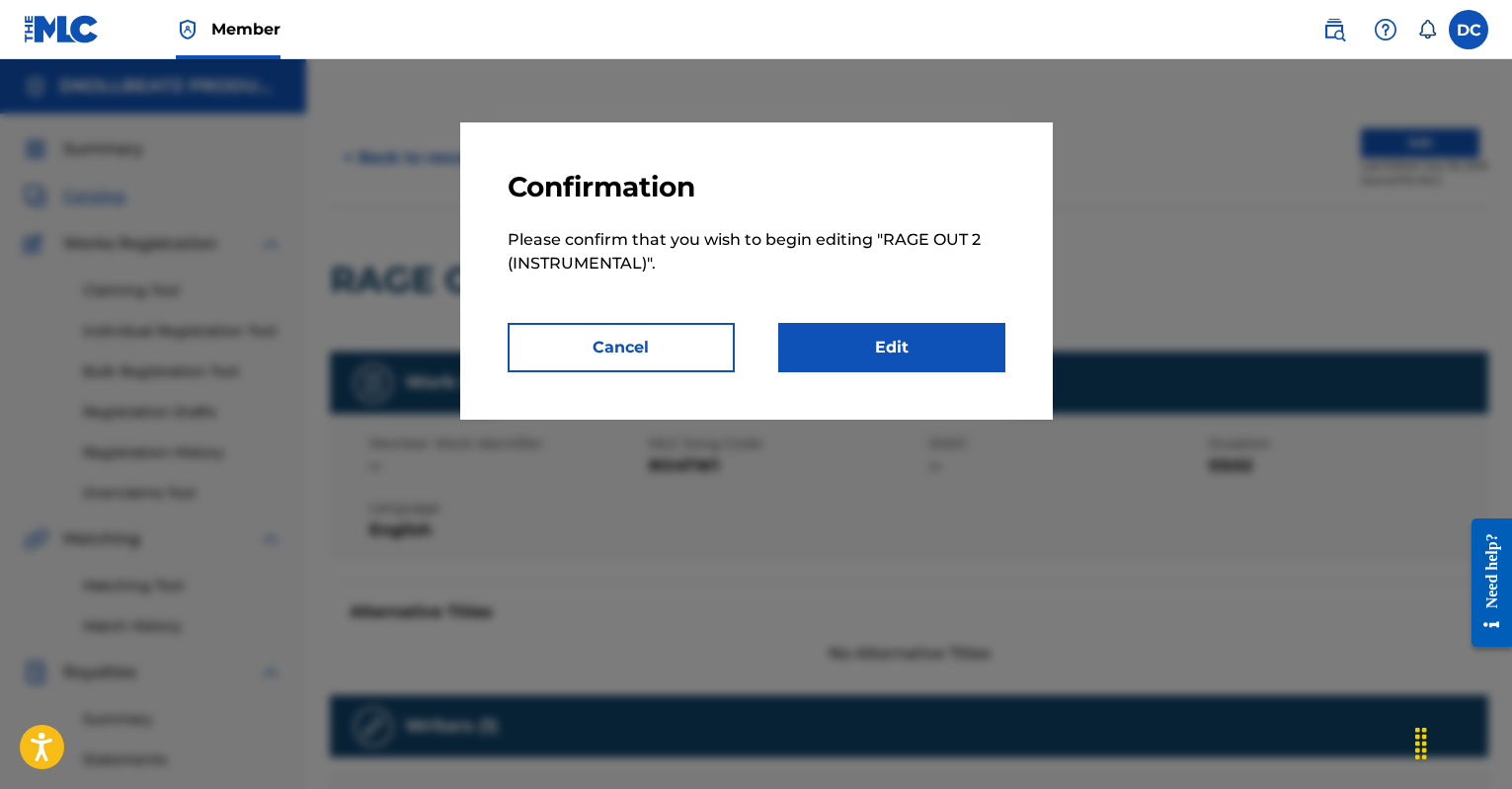 click on "Cancel" at bounding box center (621, 348) 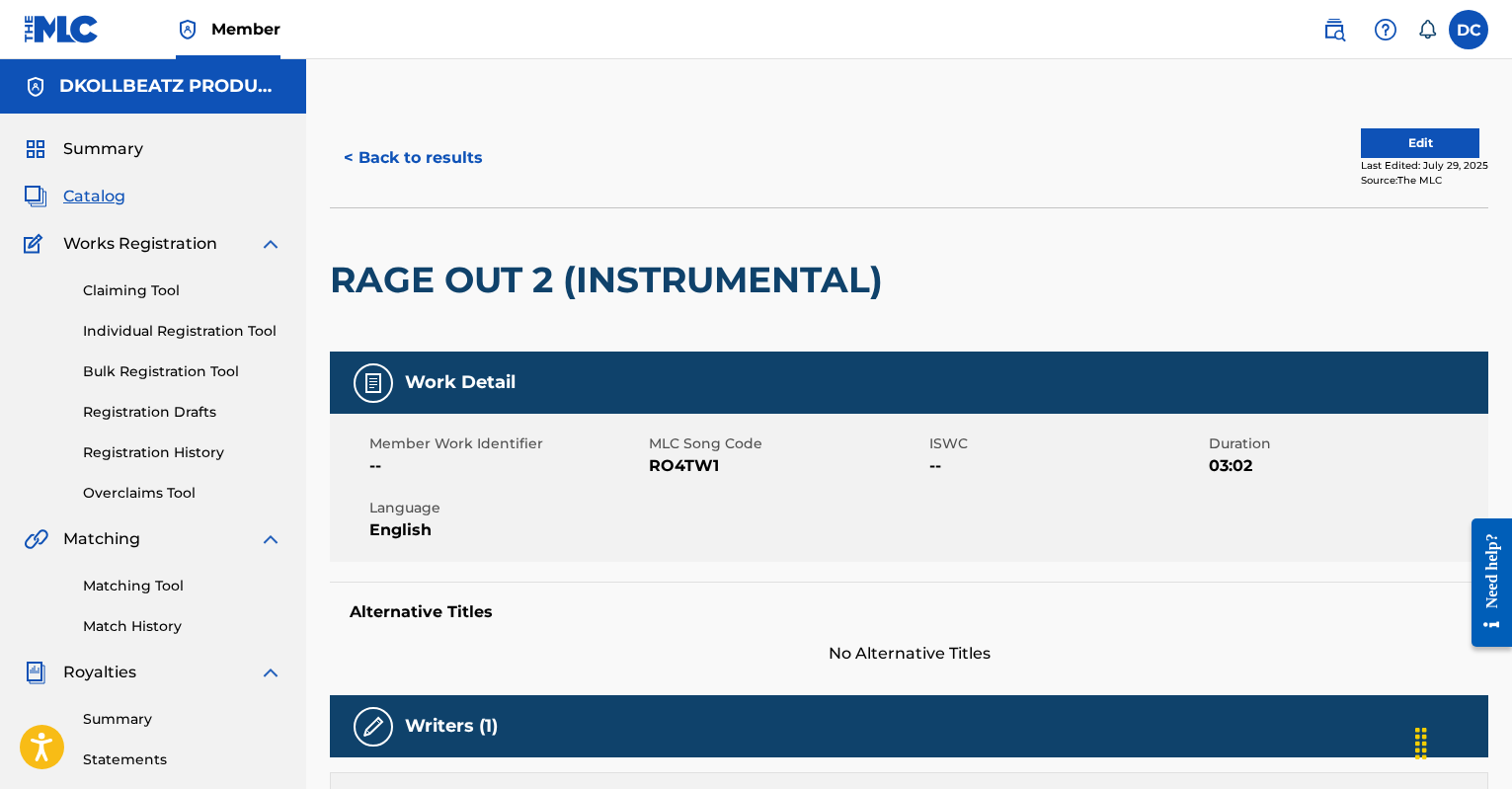 click on "Summary" at bounding box center (103, 149) 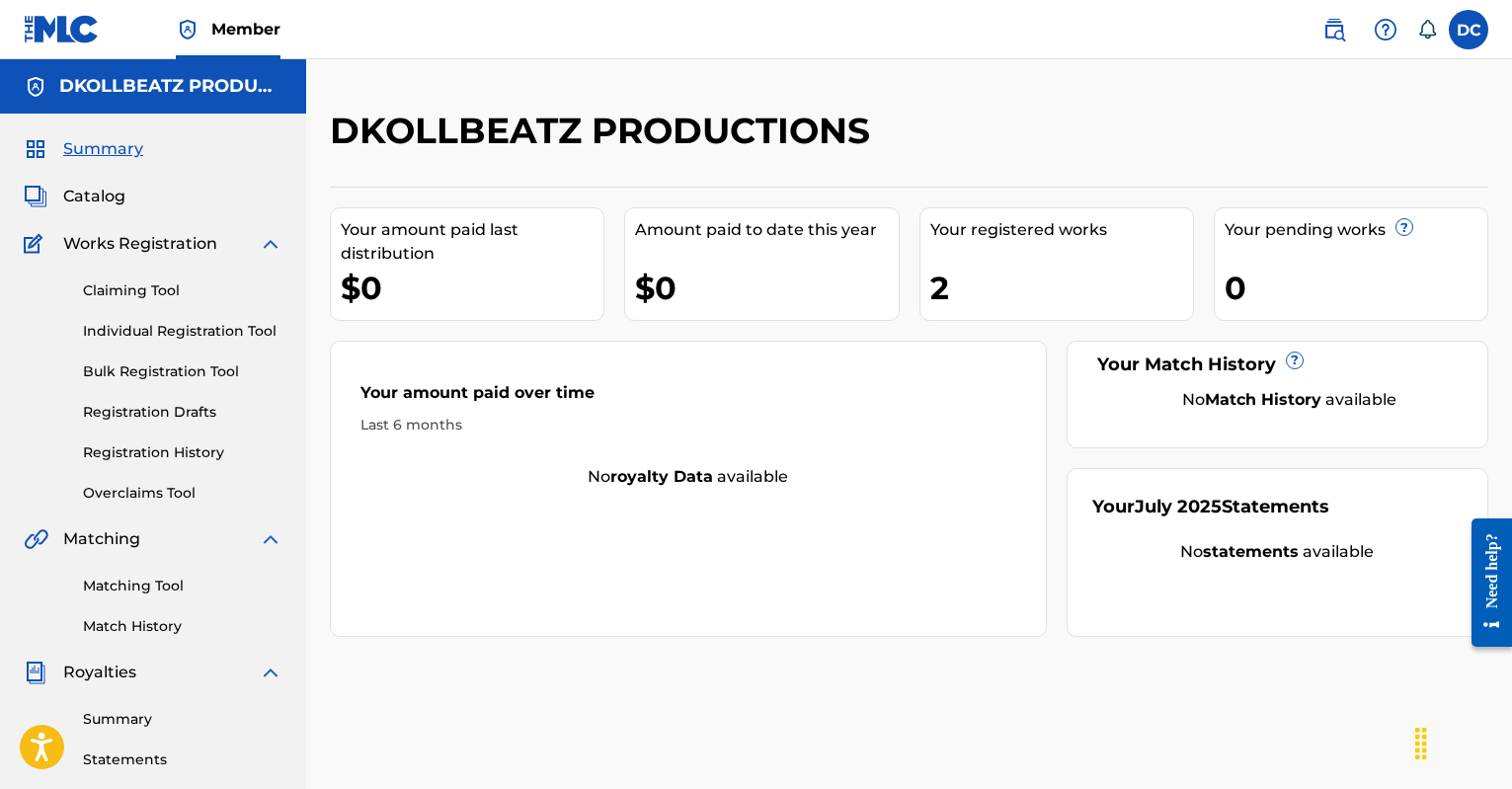 click on "Catalog" at bounding box center [94, 197] 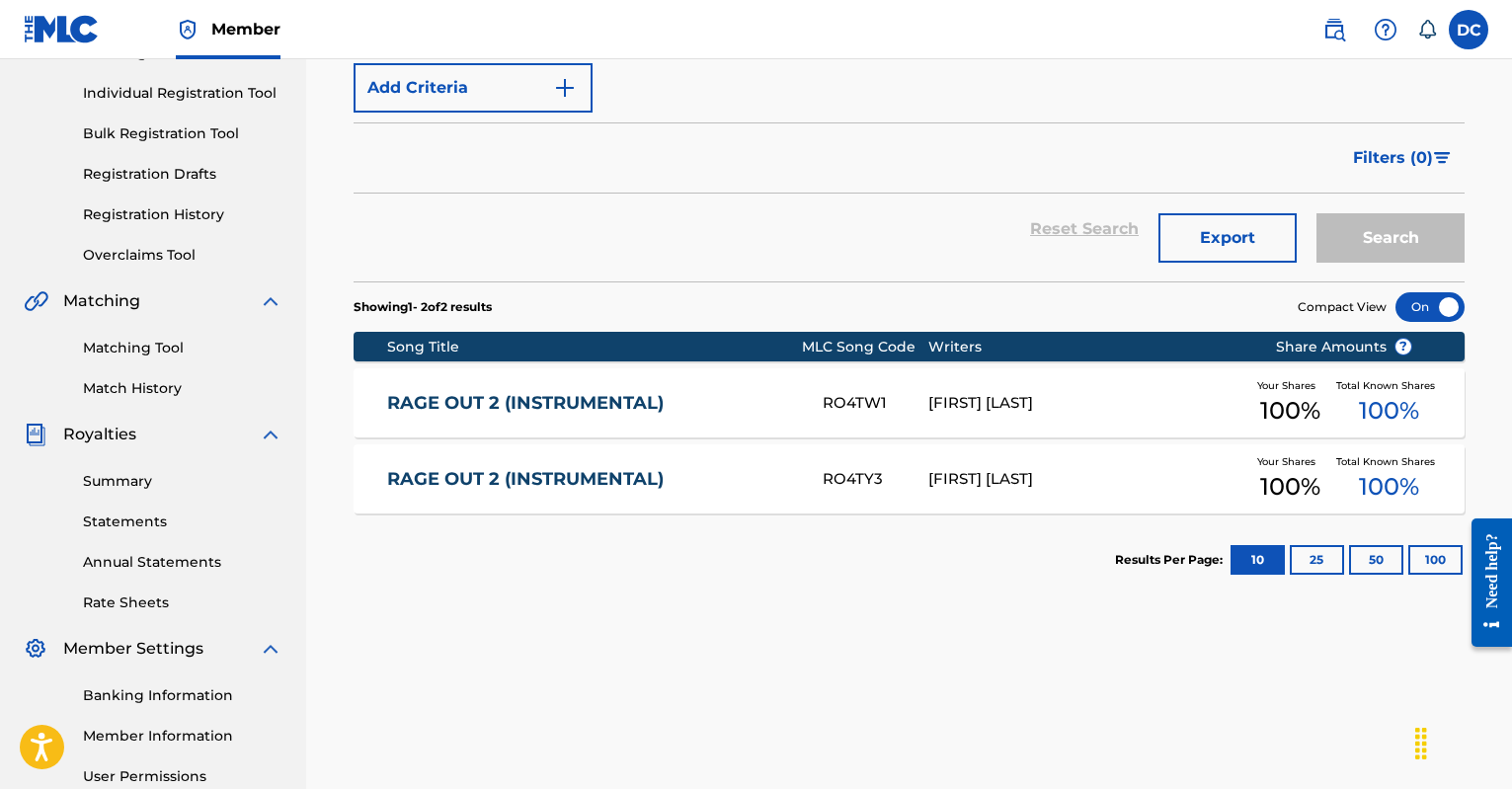 scroll, scrollTop: 391, scrollLeft: 0, axis: vertical 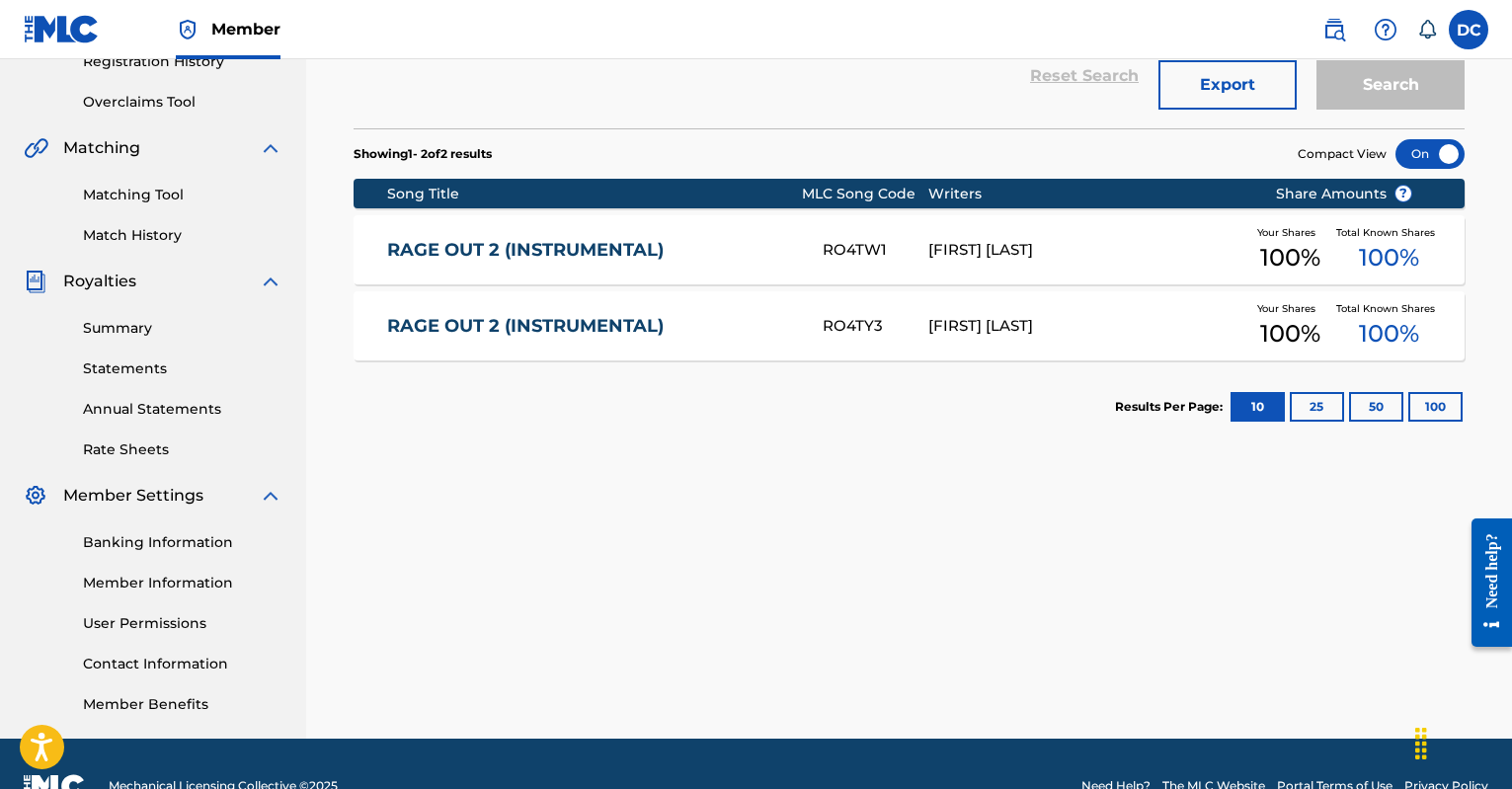 click on "Your Shares 100 %" at bounding box center (1291, 250) 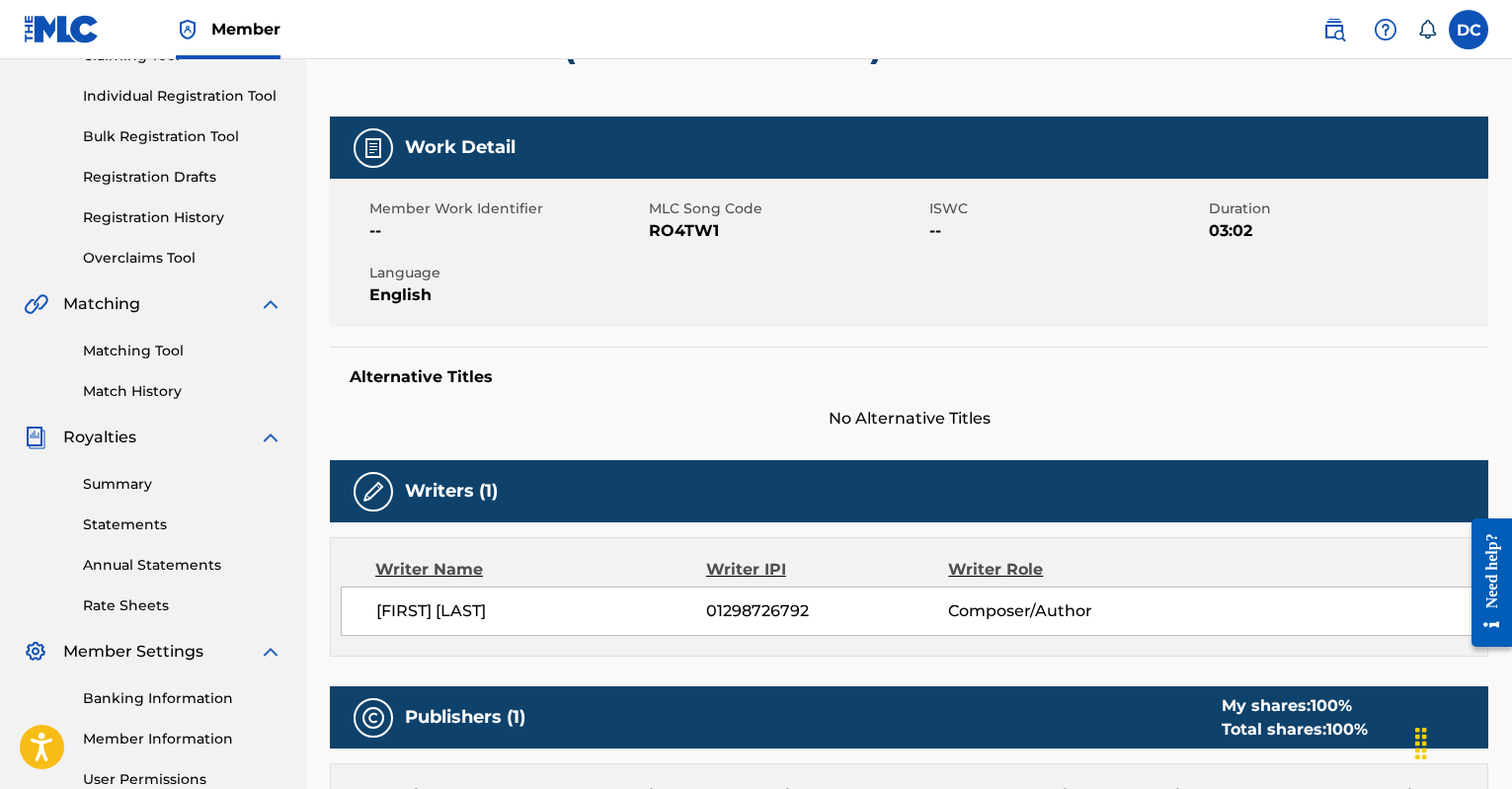 scroll, scrollTop: 0, scrollLeft: 0, axis: both 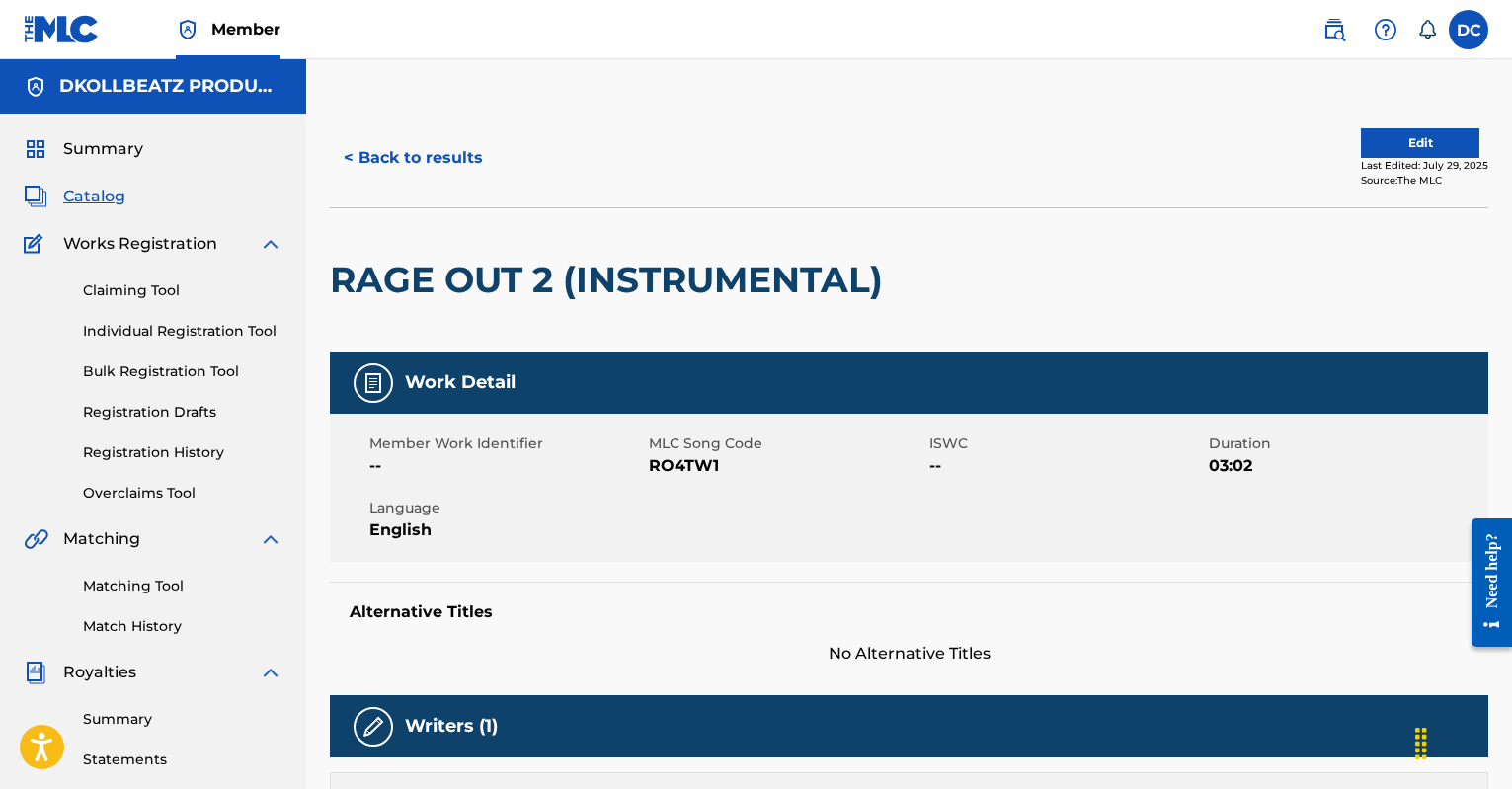 click on "Catalog" at bounding box center [153, 197] 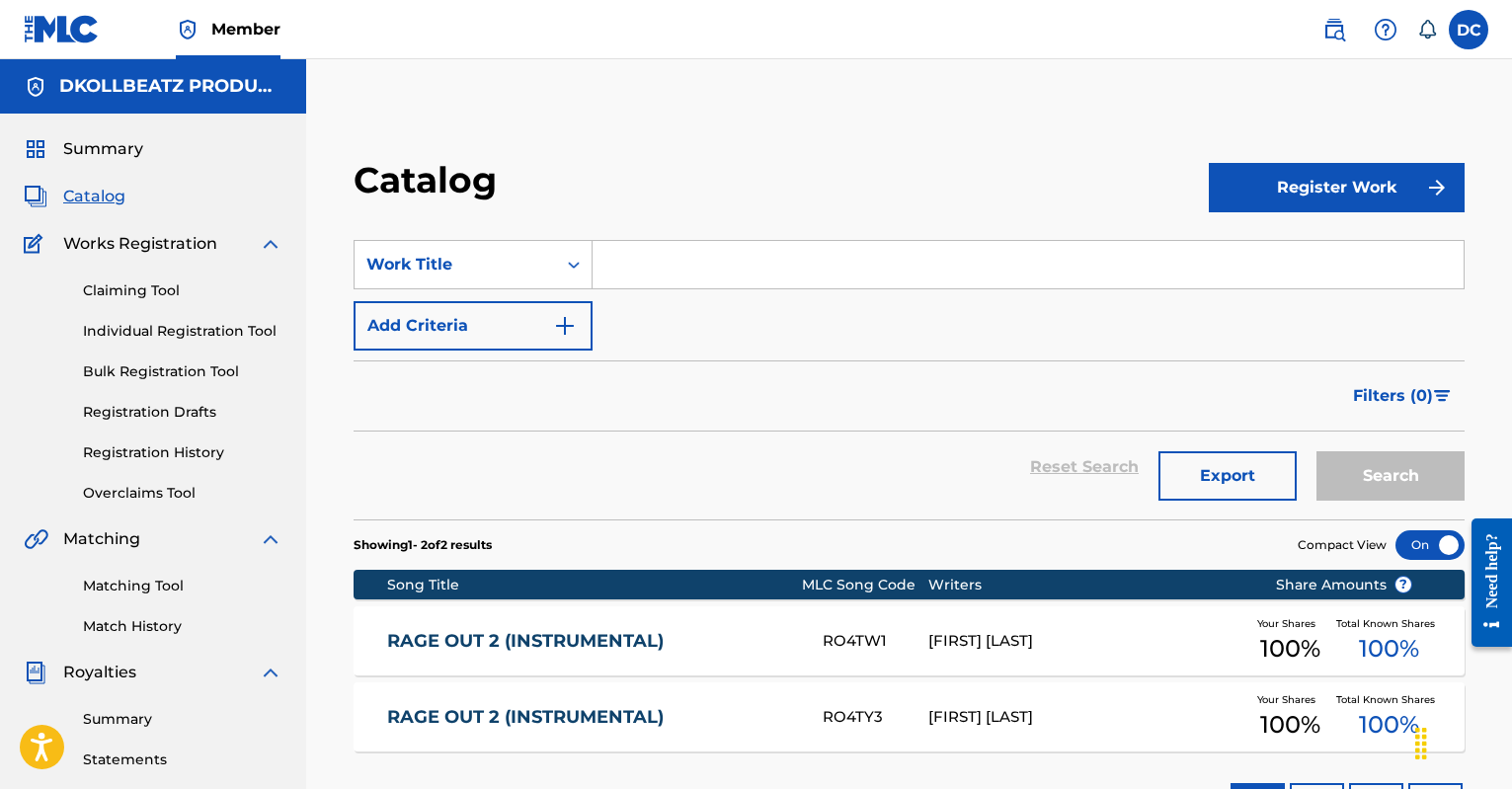 scroll, scrollTop: 374, scrollLeft: 0, axis: vertical 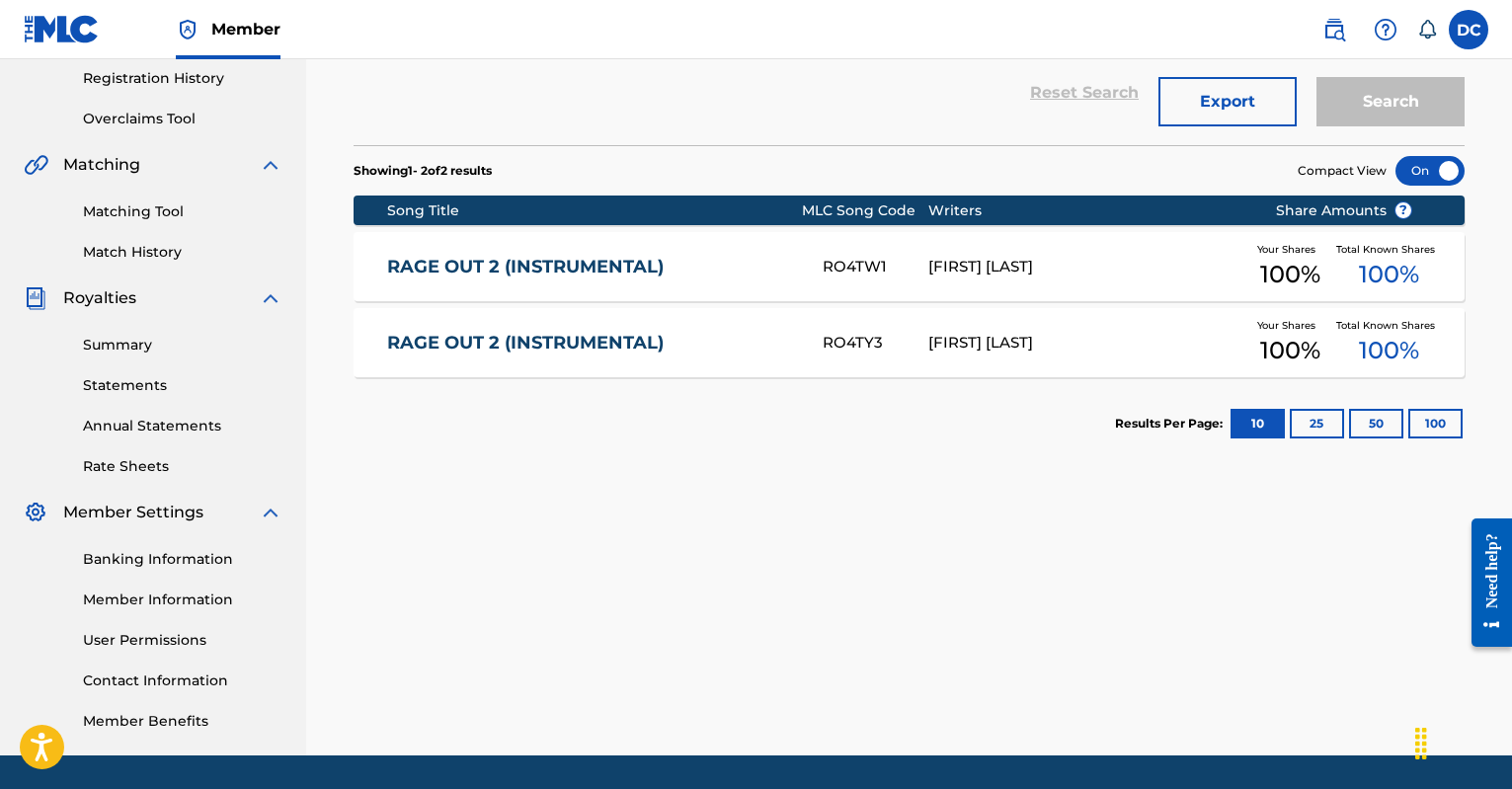 click on "RAGE OUT 2 (INSTRUMENTAL)" at bounding box center [592, 343] 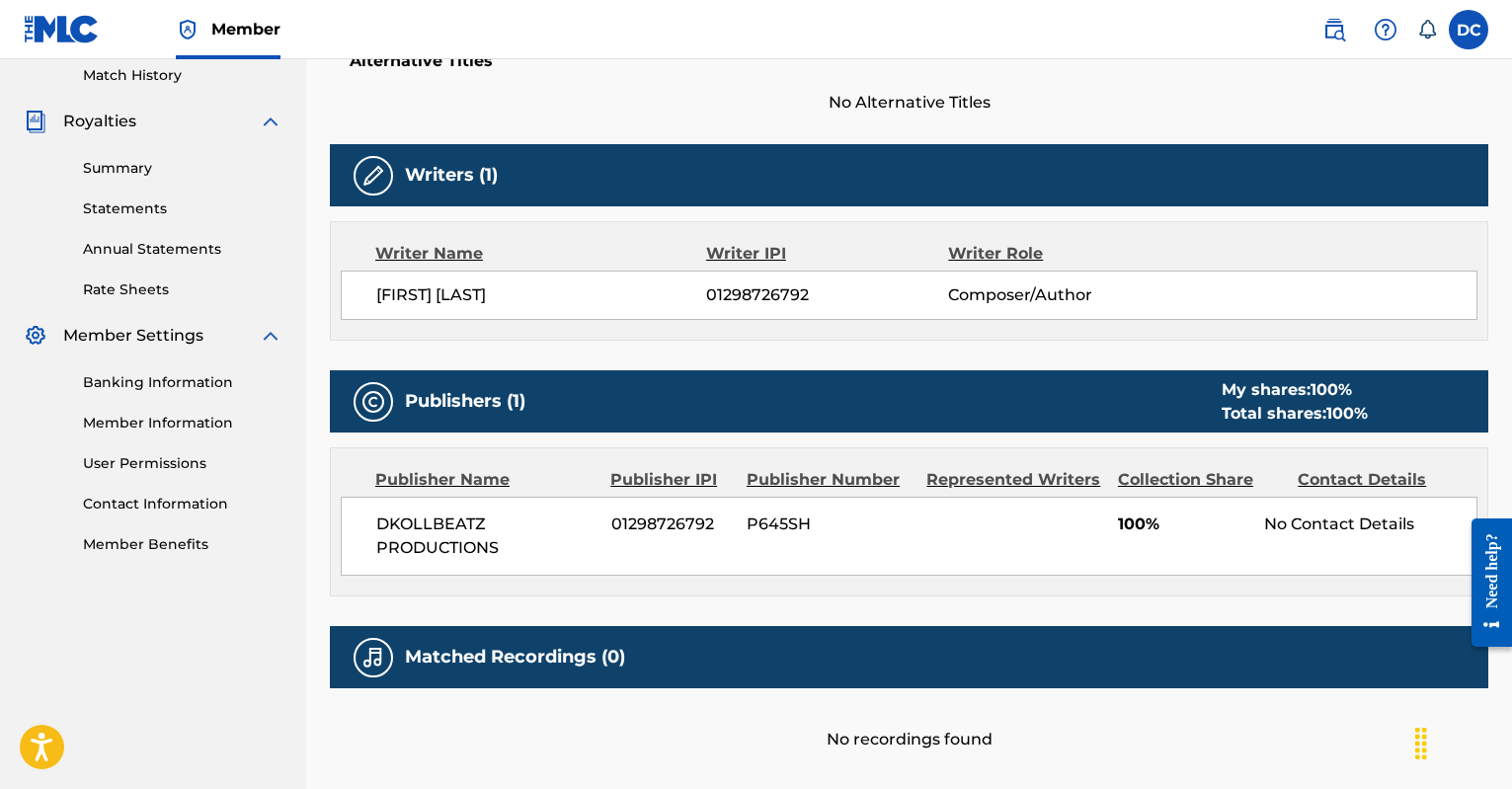 scroll, scrollTop: 0, scrollLeft: 0, axis: both 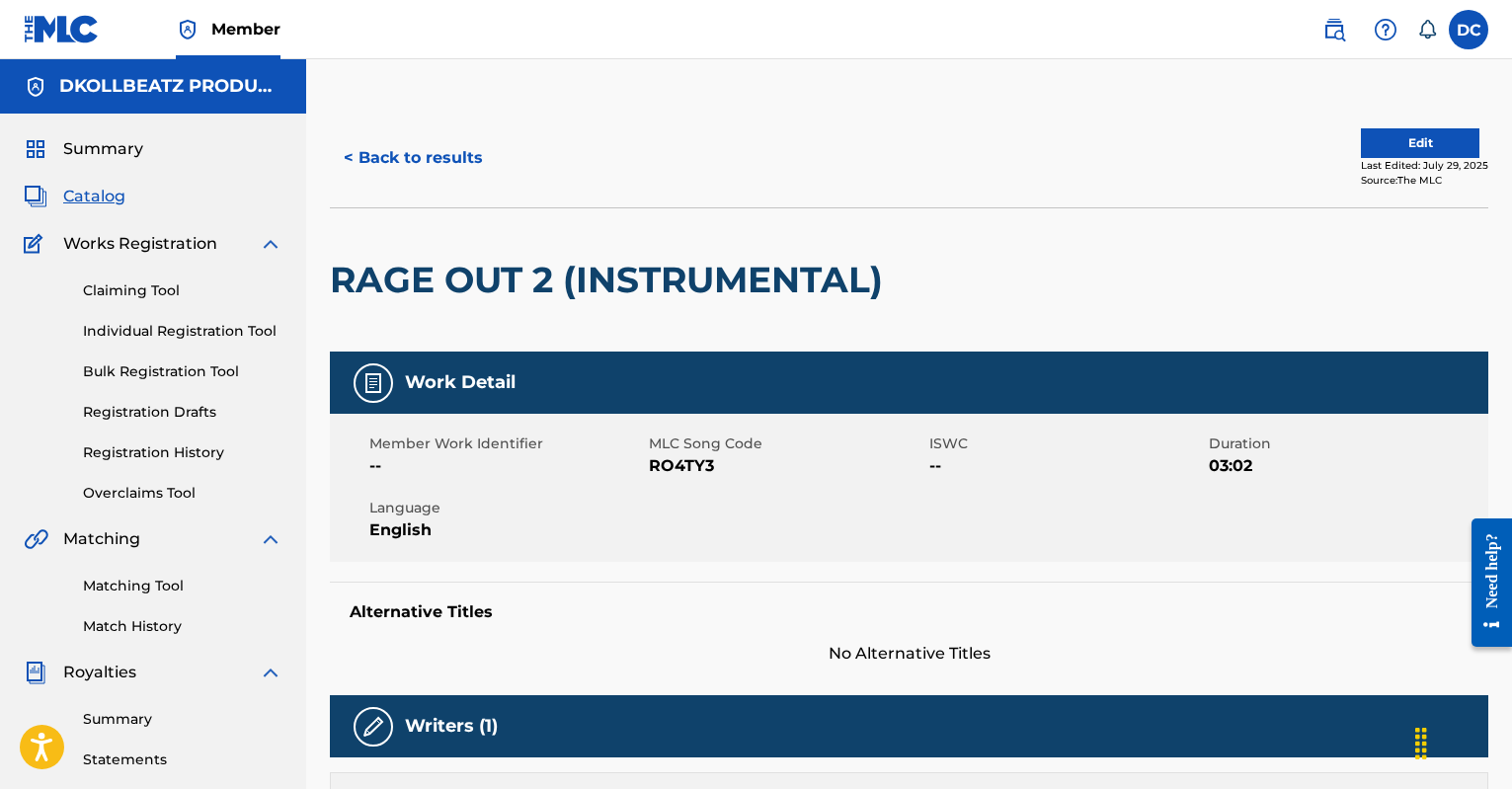 click on "Edit" at bounding box center [1420, 143] 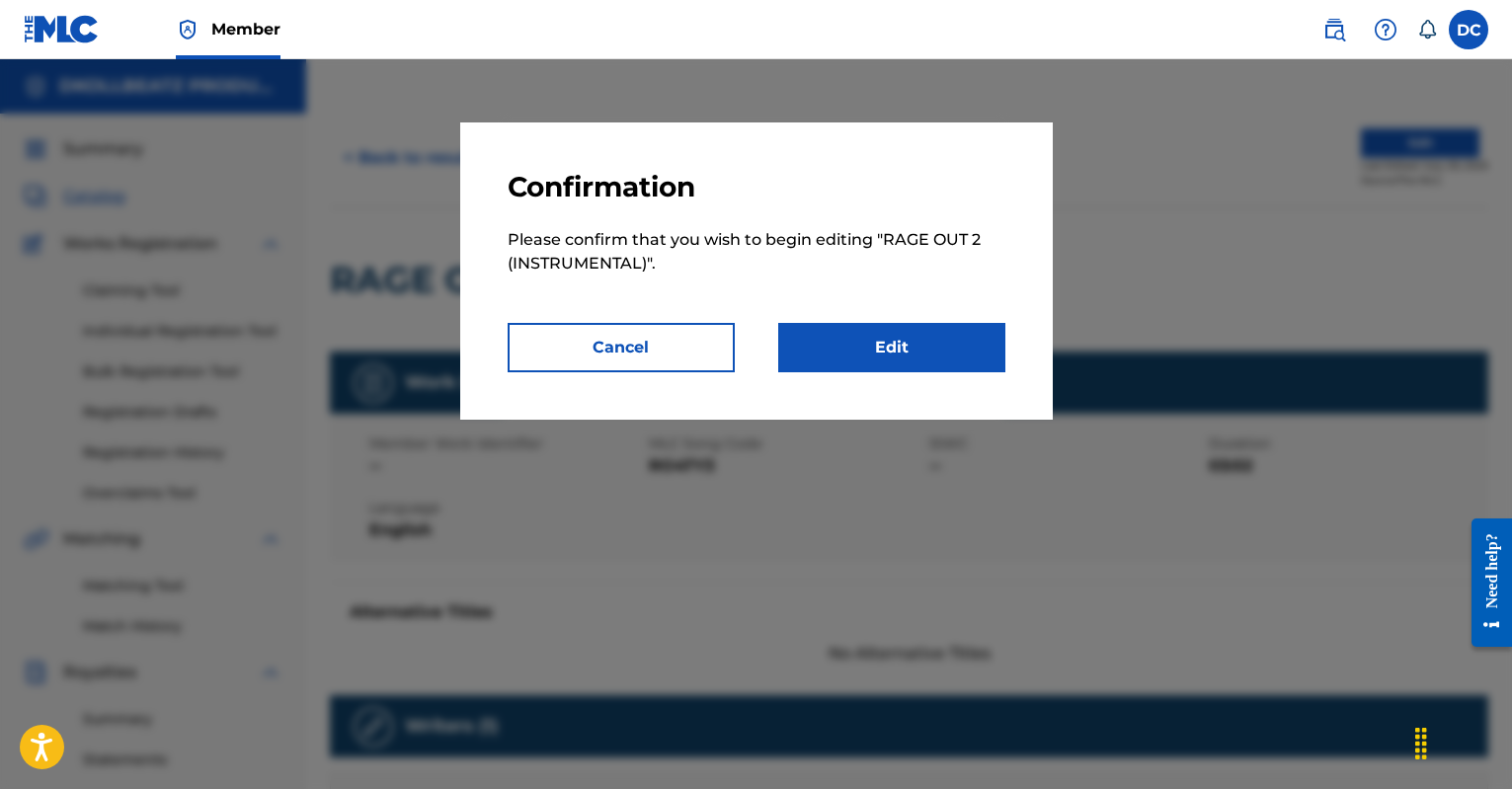 click on "Edit" at bounding box center [892, 348] 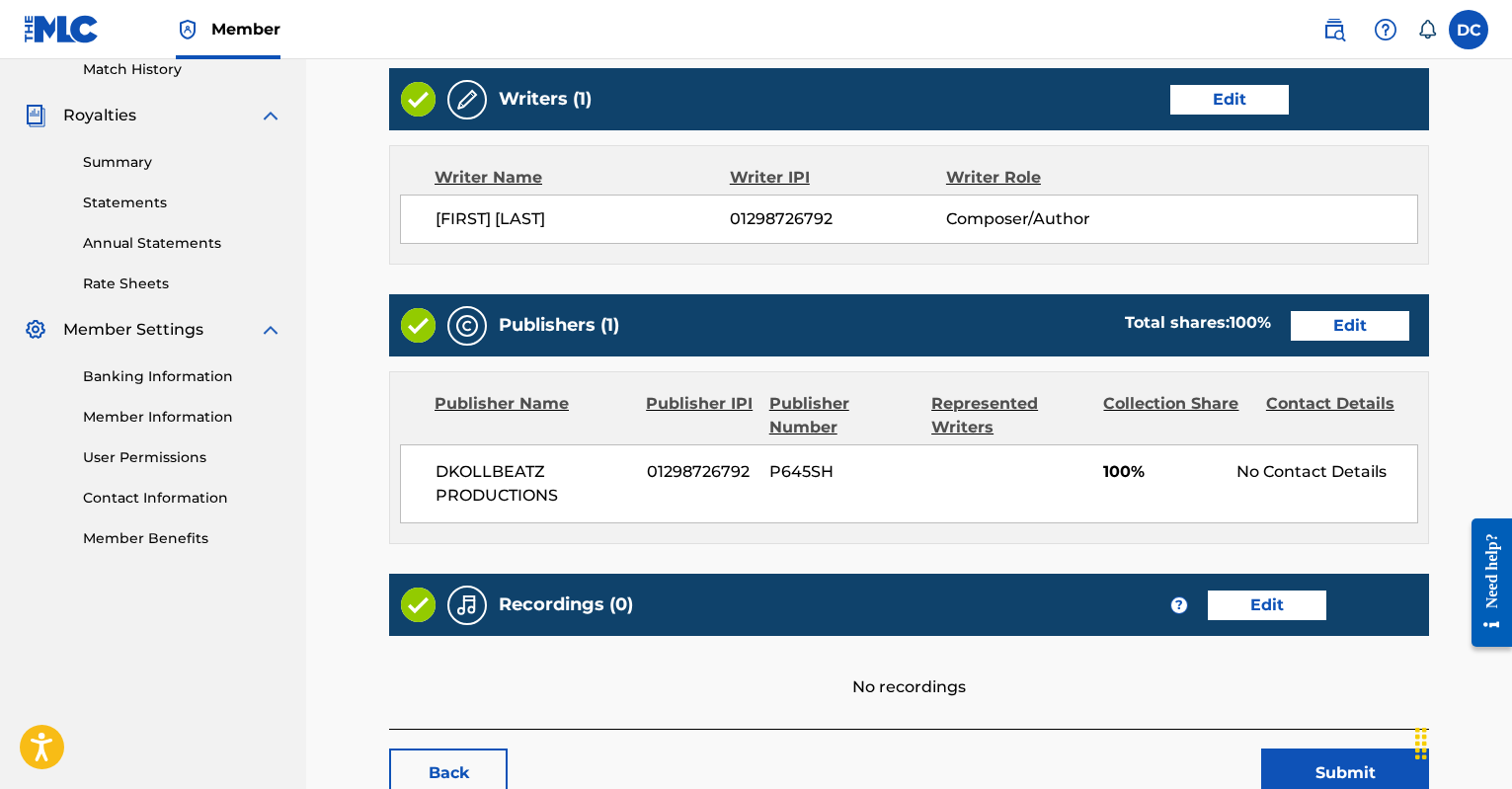 scroll, scrollTop: 618, scrollLeft: 0, axis: vertical 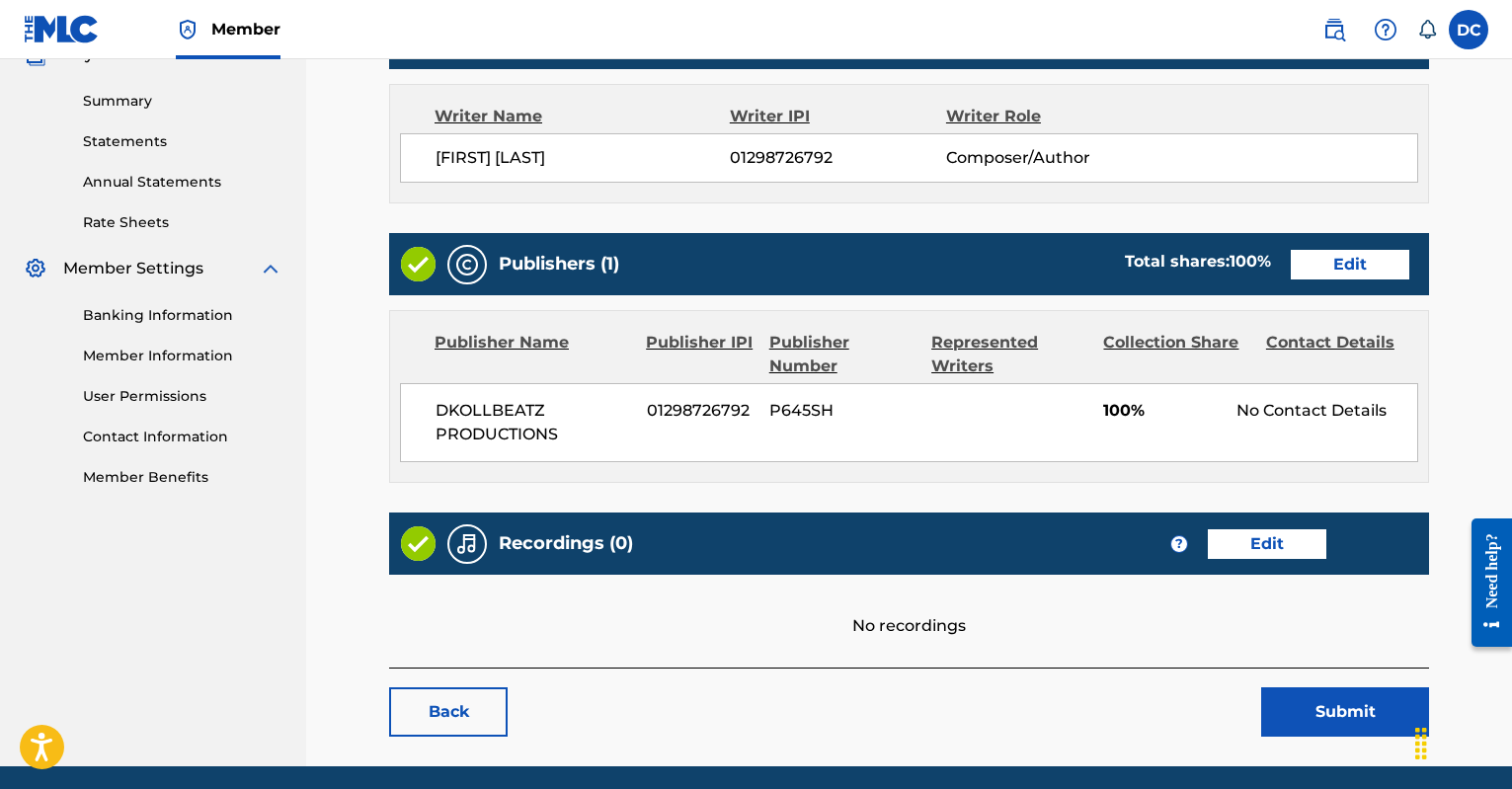 click on "Work Detail   Edit Member Work Identifier -- MLC Song Code RO4TY3 ISWC -- Duration 03:02 Language English Alternative Titles No Alternative Titles Writers   (1) Edit Writer Name Writer IPI Writer Role [FIRST] [LAST] [NUMBER] Composer/Author Publishers   (1) Total shares:  100 % Edit Publisher Name Publisher IPI Publisher Number Represented Writers Collection Share Contact Details DKOLLBEATZ PRODUCTIONS [NUMBER] [CODE] 100% No Contact Details Total shares:  100 % Recordings   (0) ? Edit No recordings  Back Submit" at bounding box center [909, 128] 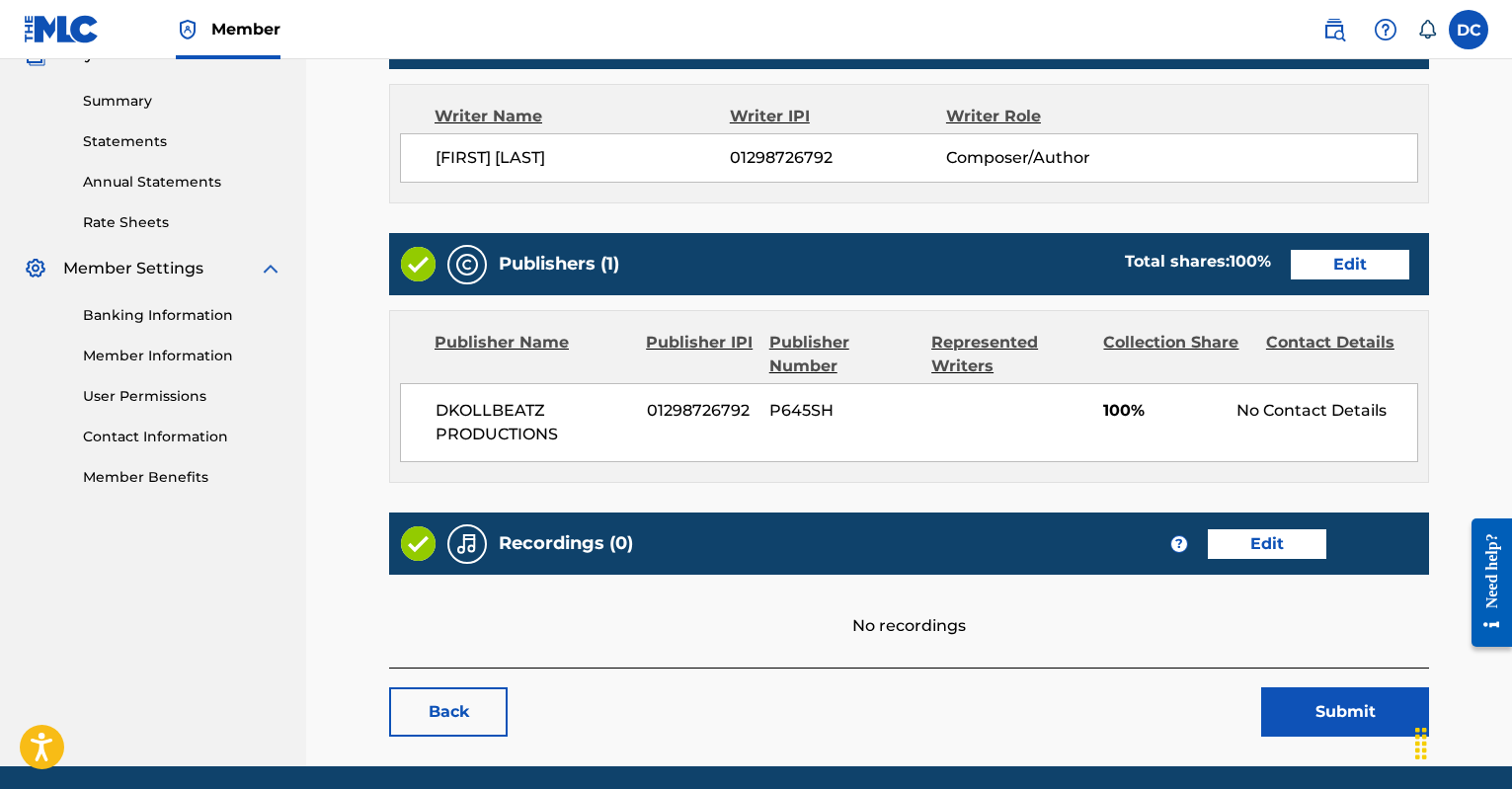 click on "Back" at bounding box center [448, 712] 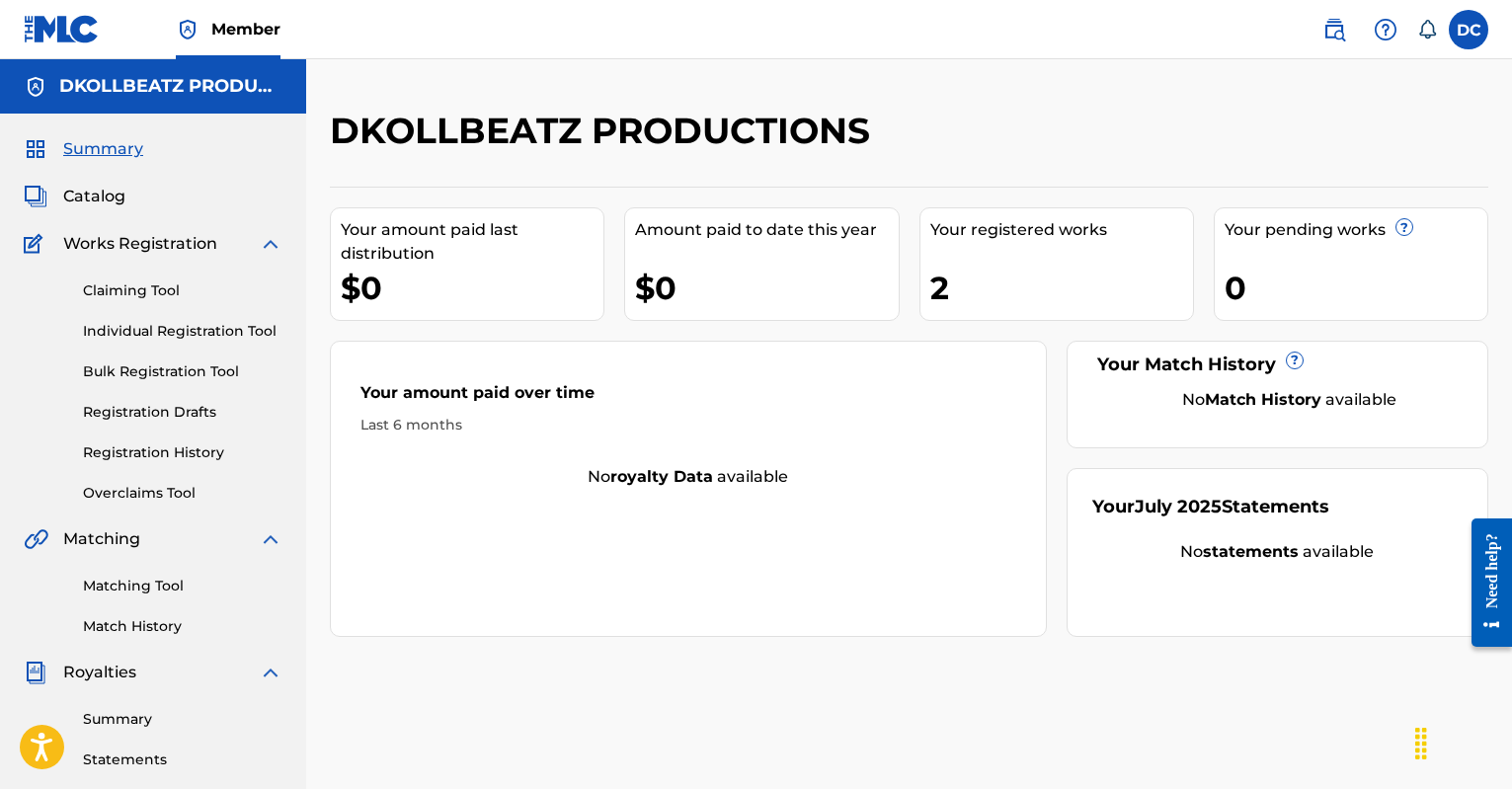click on "Summary" at bounding box center [103, 149] 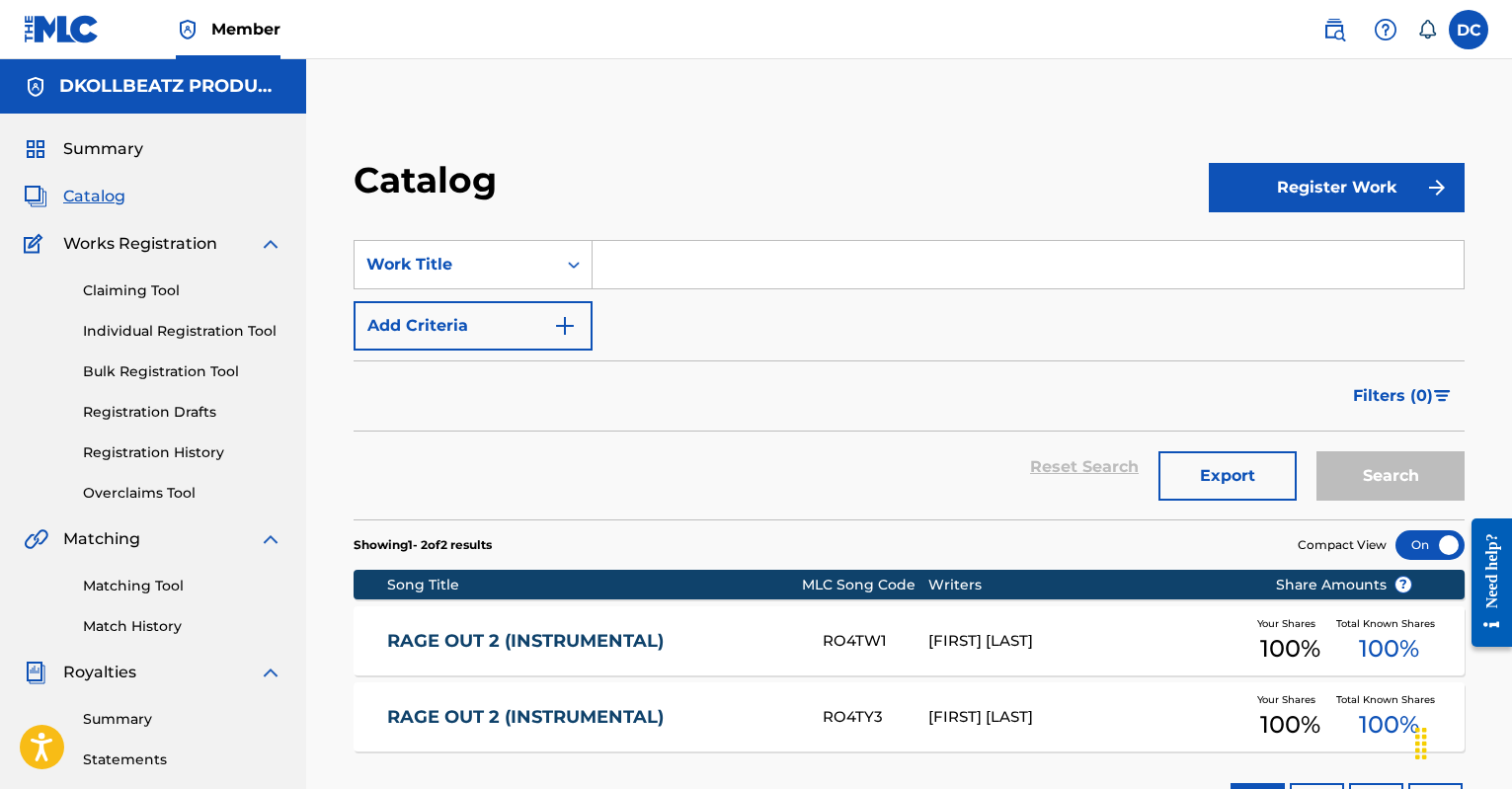 drag, startPoint x: 1393, startPoint y: 179, endPoint x: 1403, endPoint y: 209, distance: 31.62278 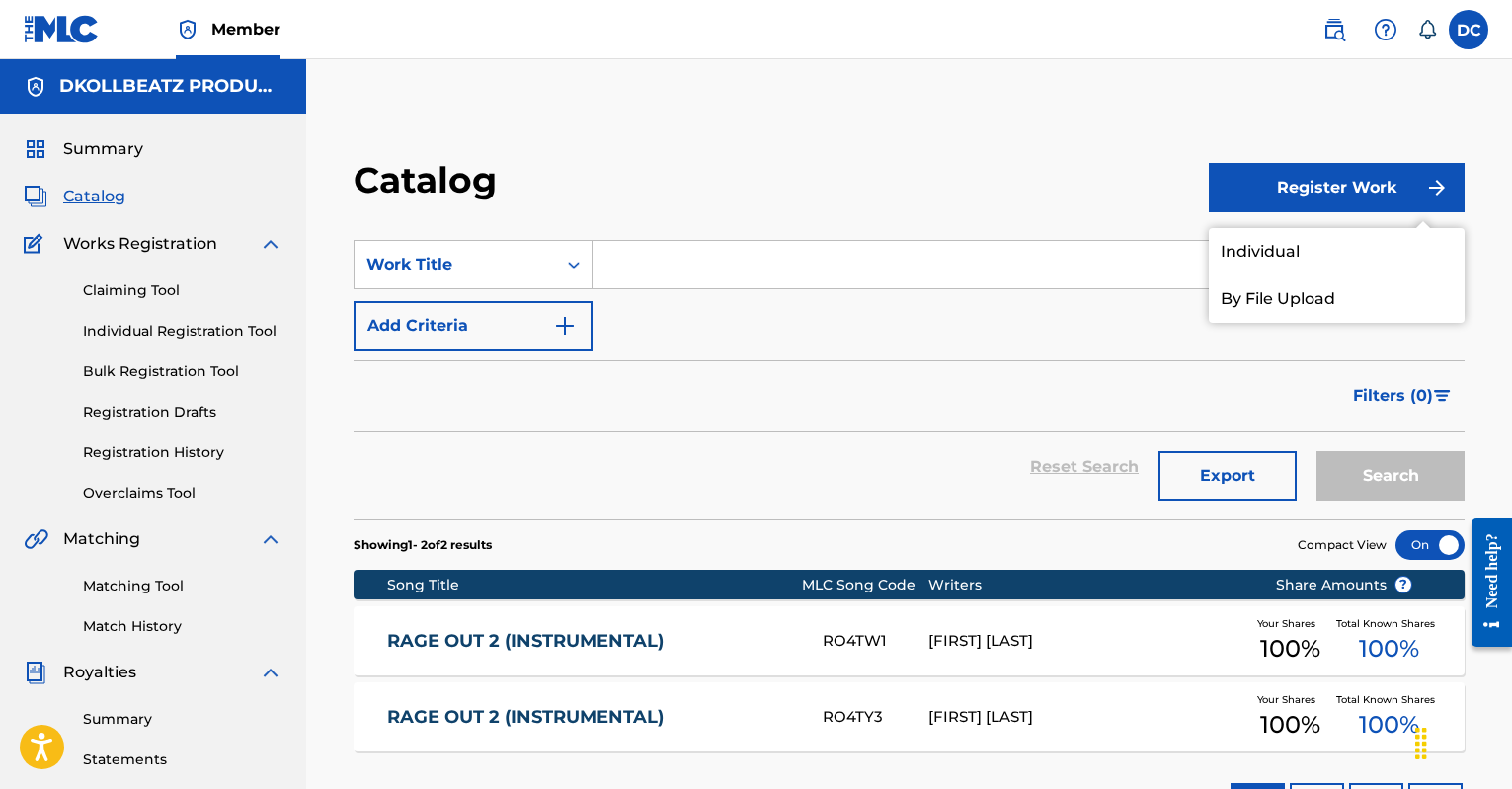 click on "Individual" at bounding box center (1336, 252) 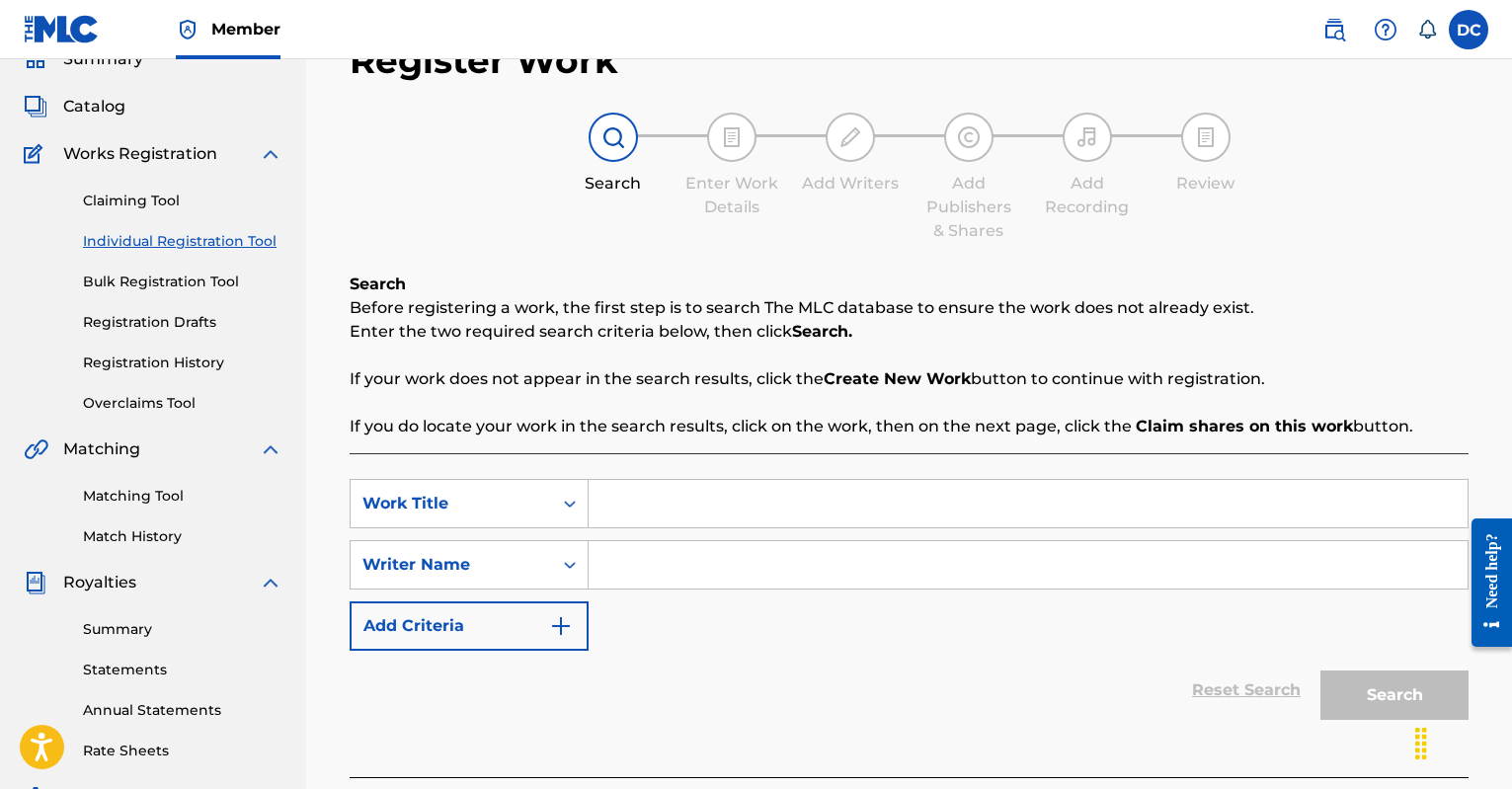 scroll, scrollTop: 0, scrollLeft: 0, axis: both 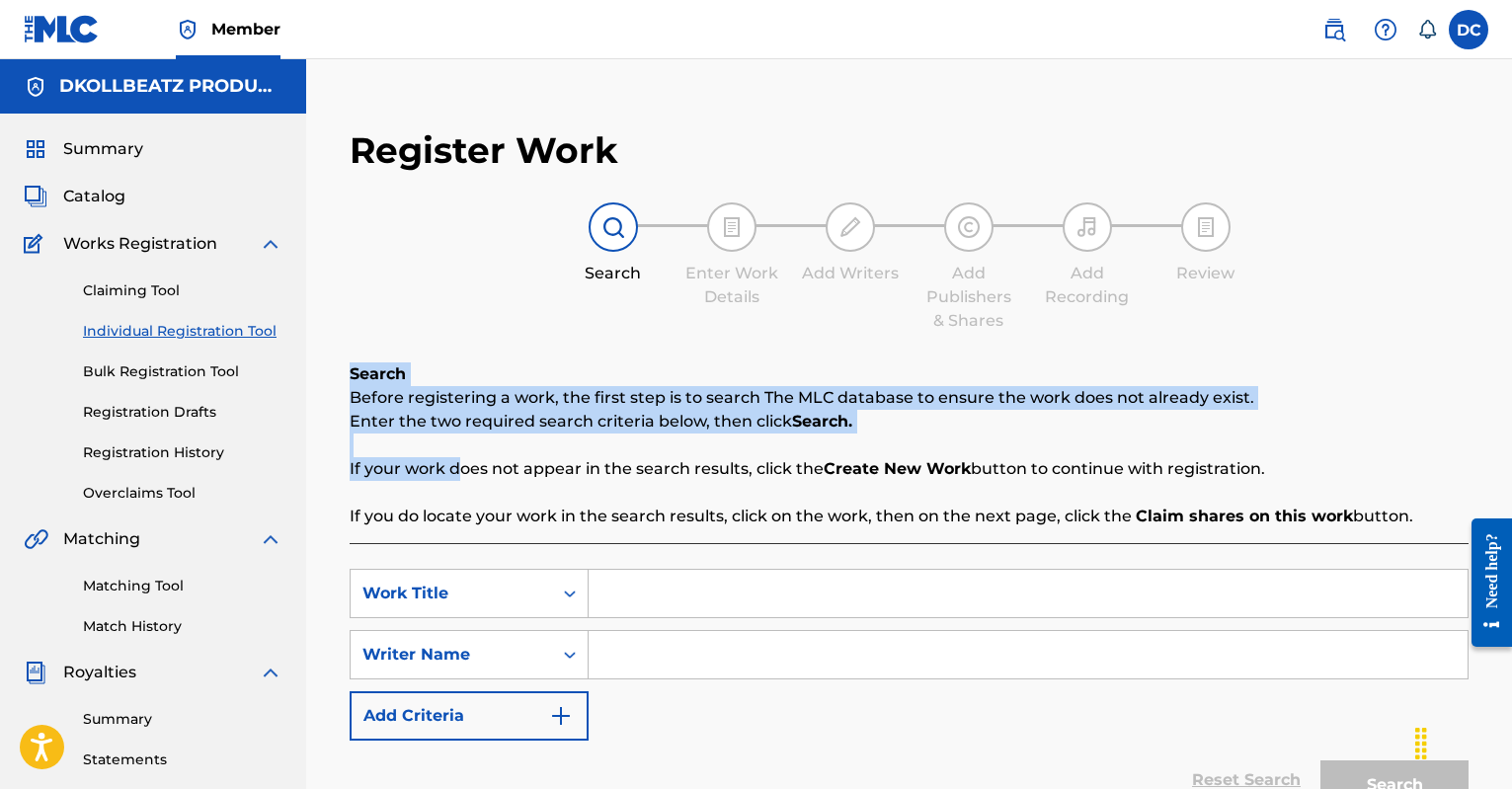 drag, startPoint x: 492, startPoint y: 408, endPoint x: 446, endPoint y: 491, distance: 94.89468 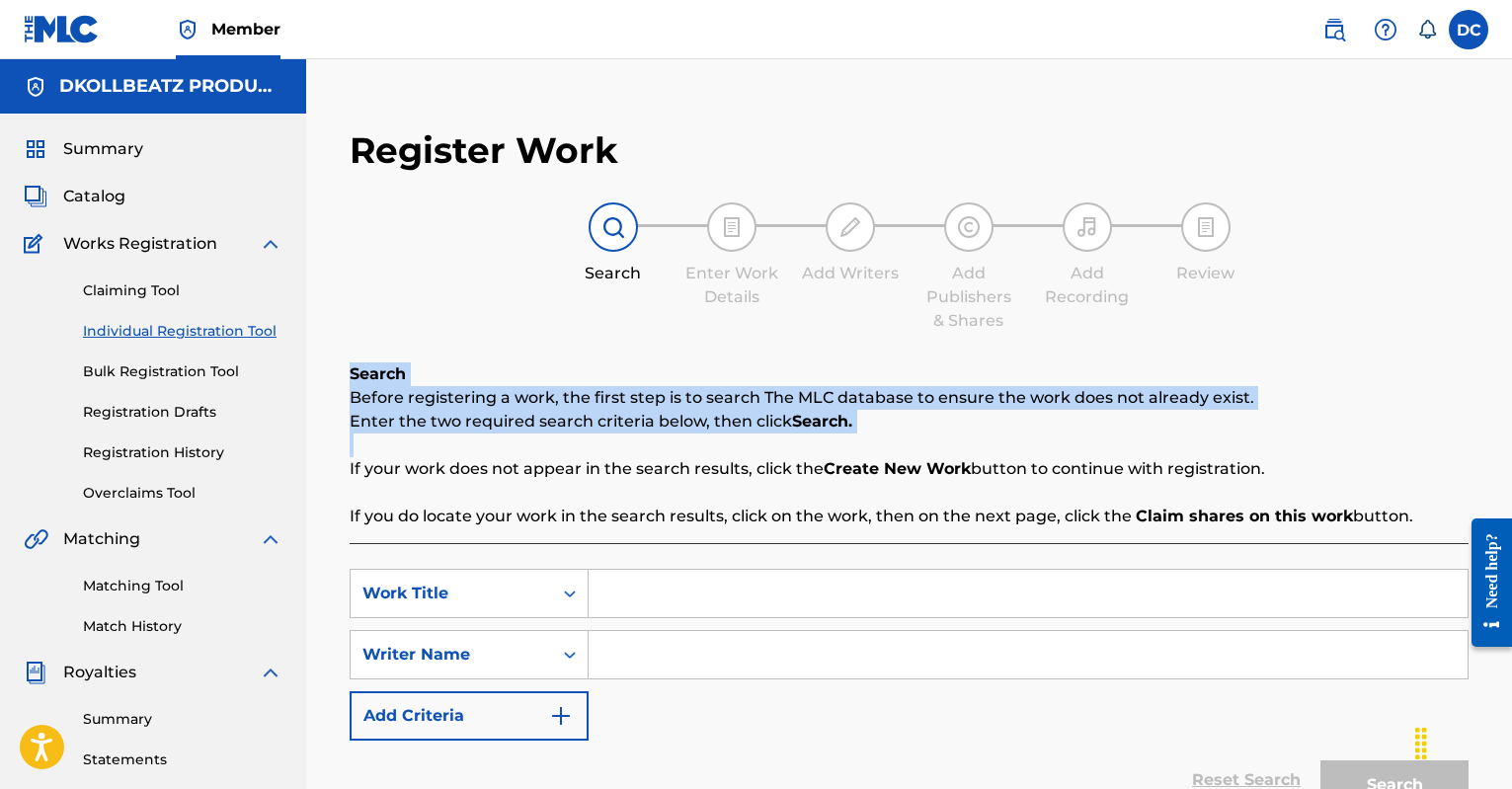 drag, startPoint x: 441, startPoint y: 493, endPoint x: 424, endPoint y: 412, distance: 82.76473 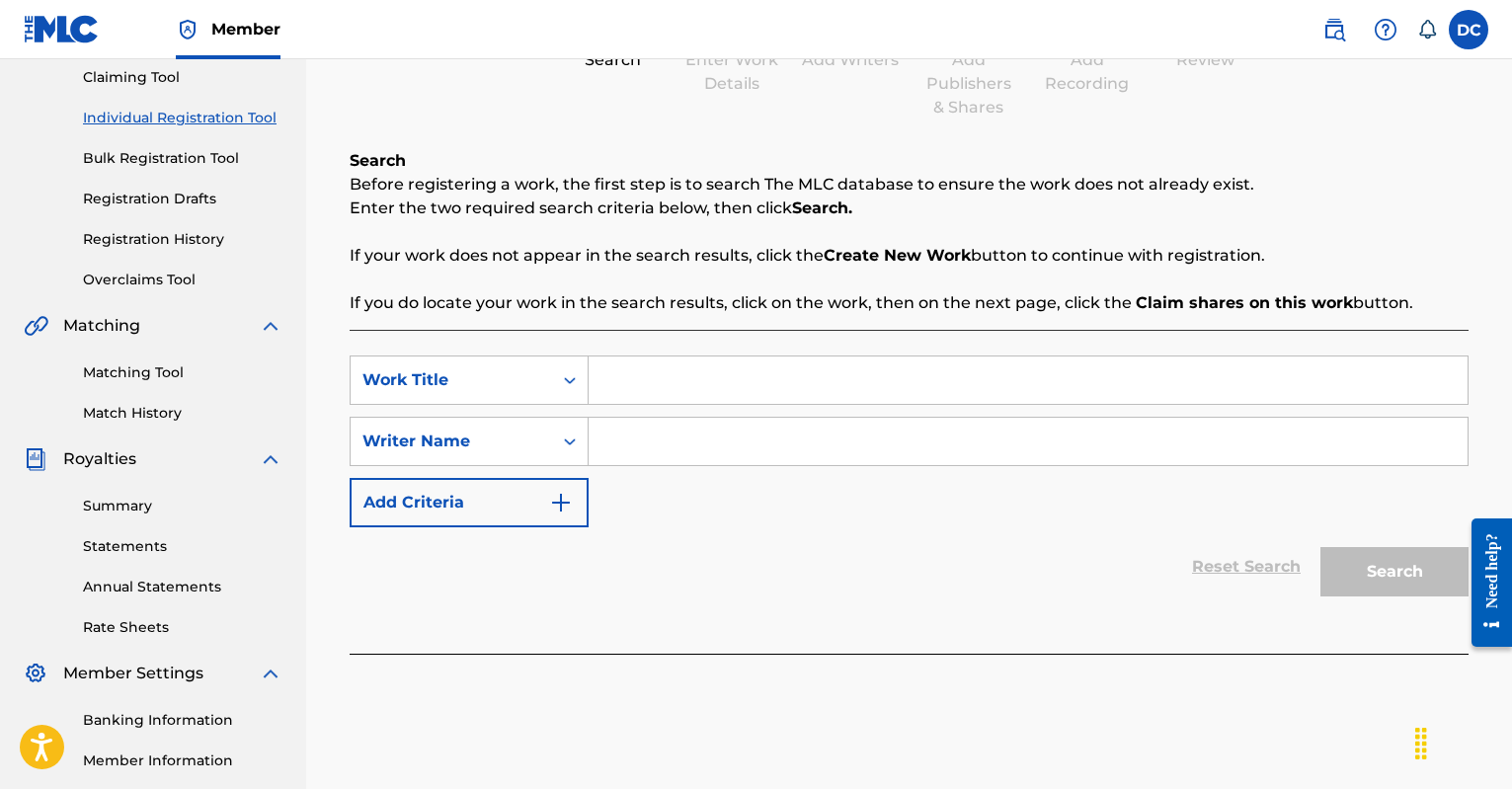 scroll, scrollTop: 41, scrollLeft: 0, axis: vertical 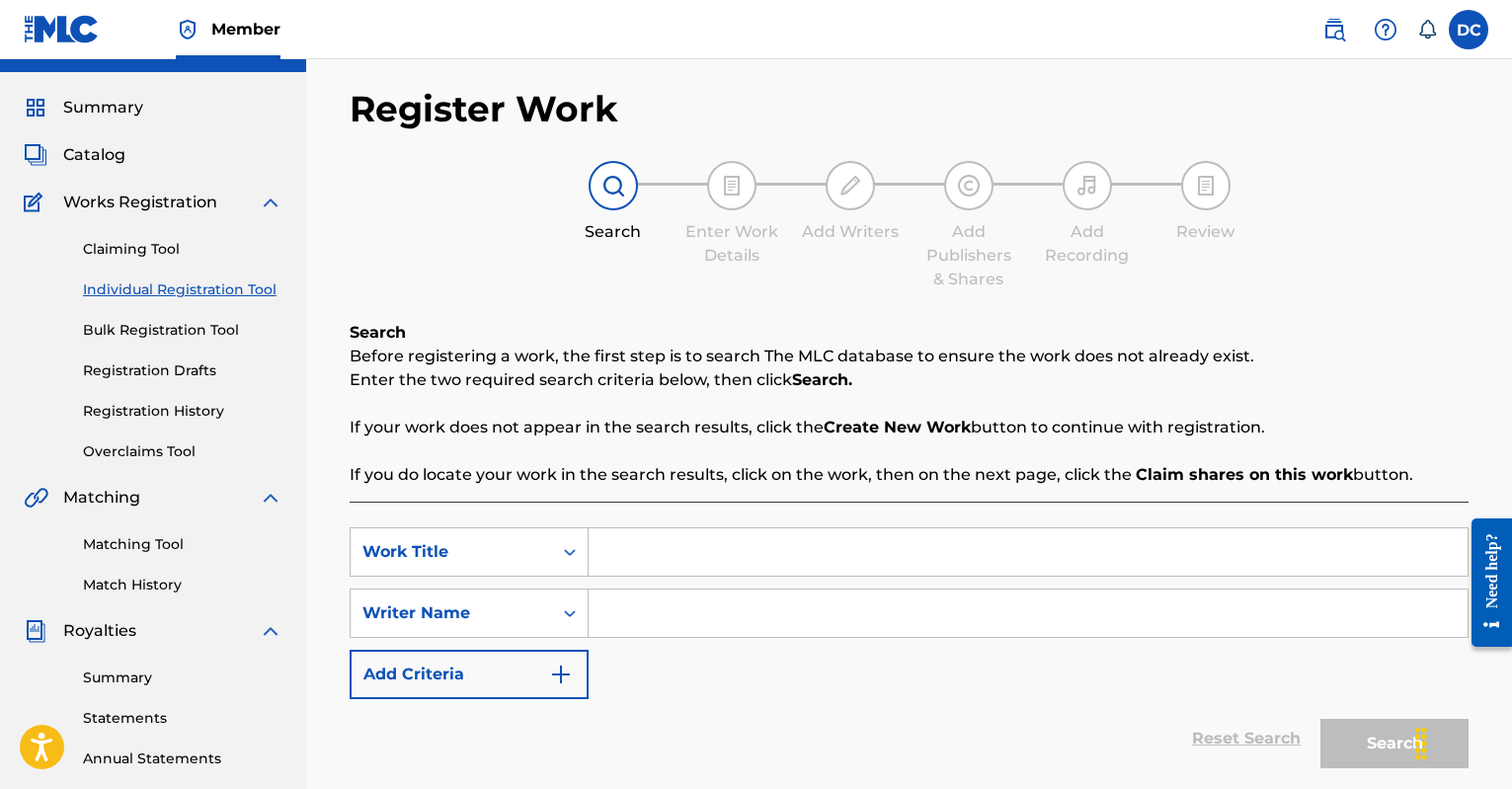 click on "Catalog" at bounding box center (94, 155) 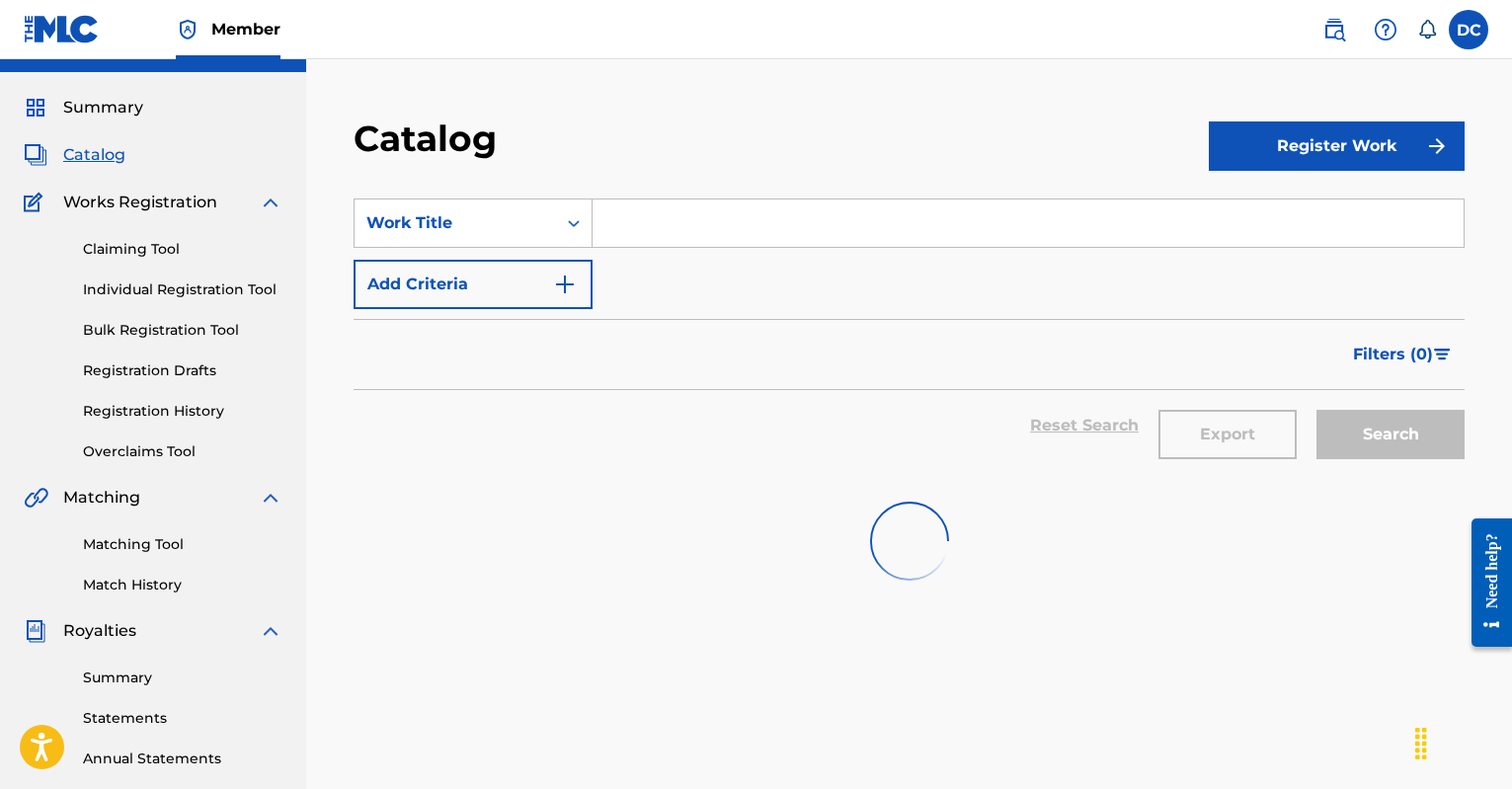 scroll, scrollTop: 0, scrollLeft: 0, axis: both 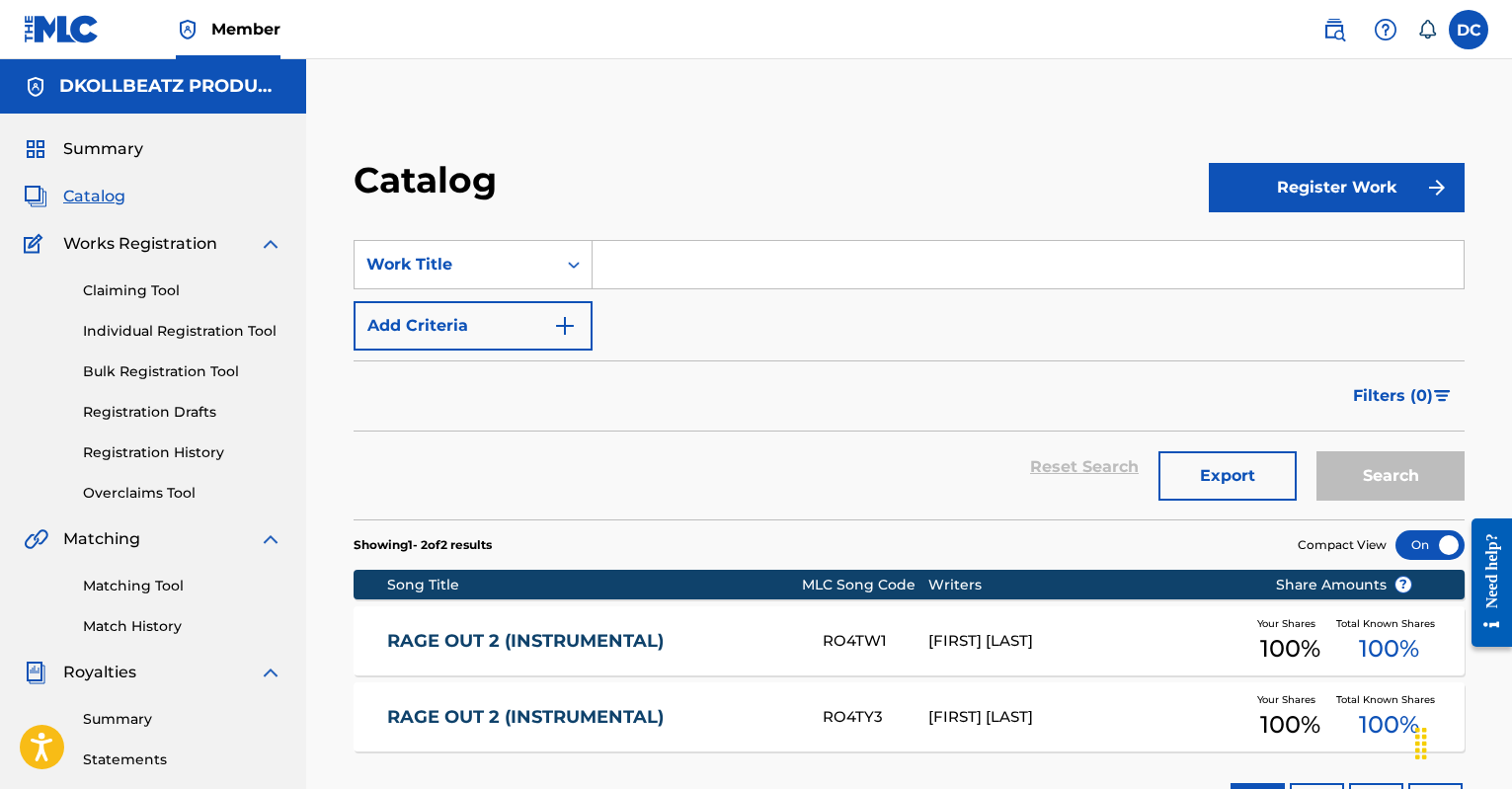 click on "Register Work" at bounding box center (1336, 188) 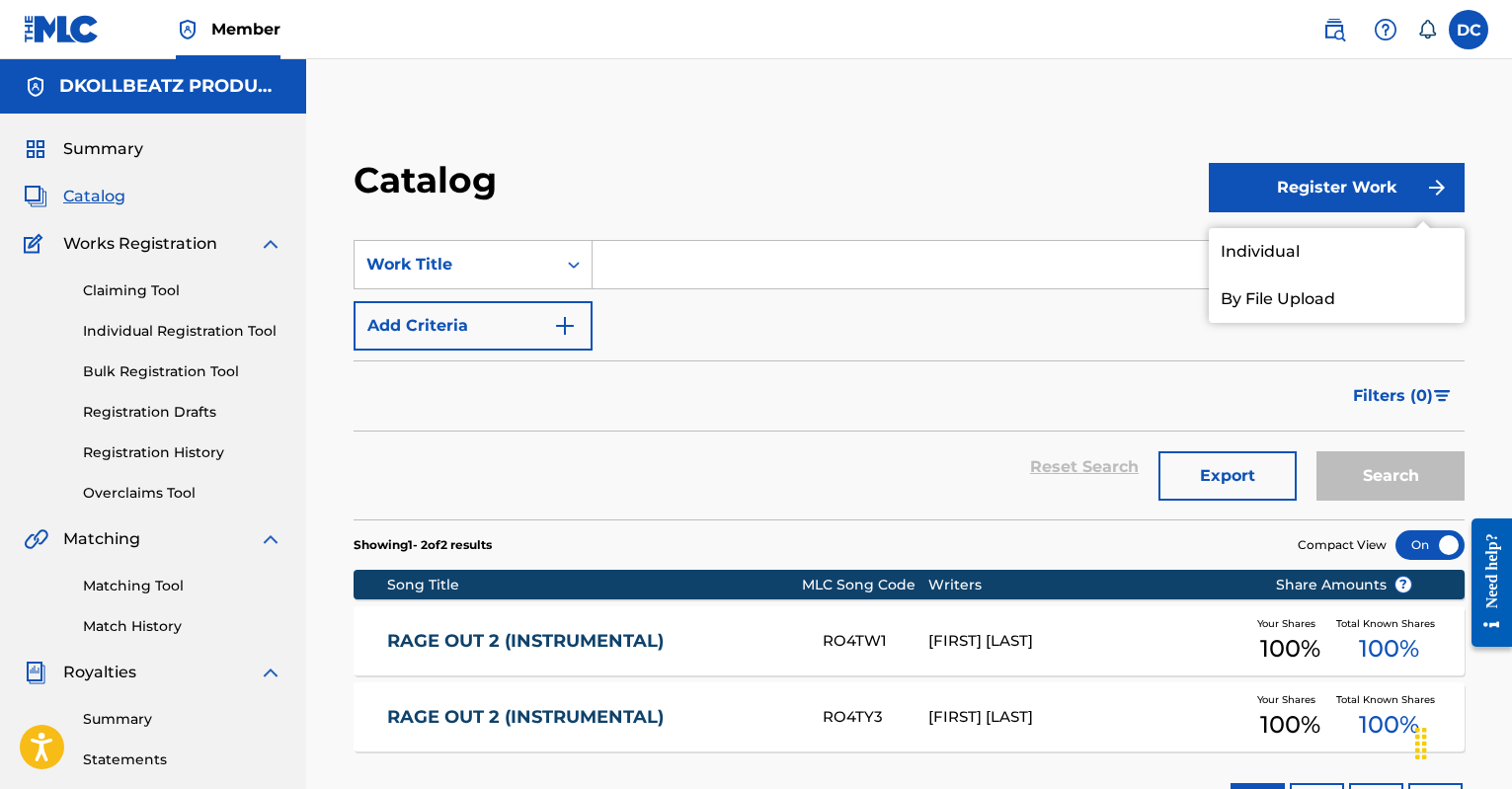 click on "Individual" at bounding box center (1336, 252) 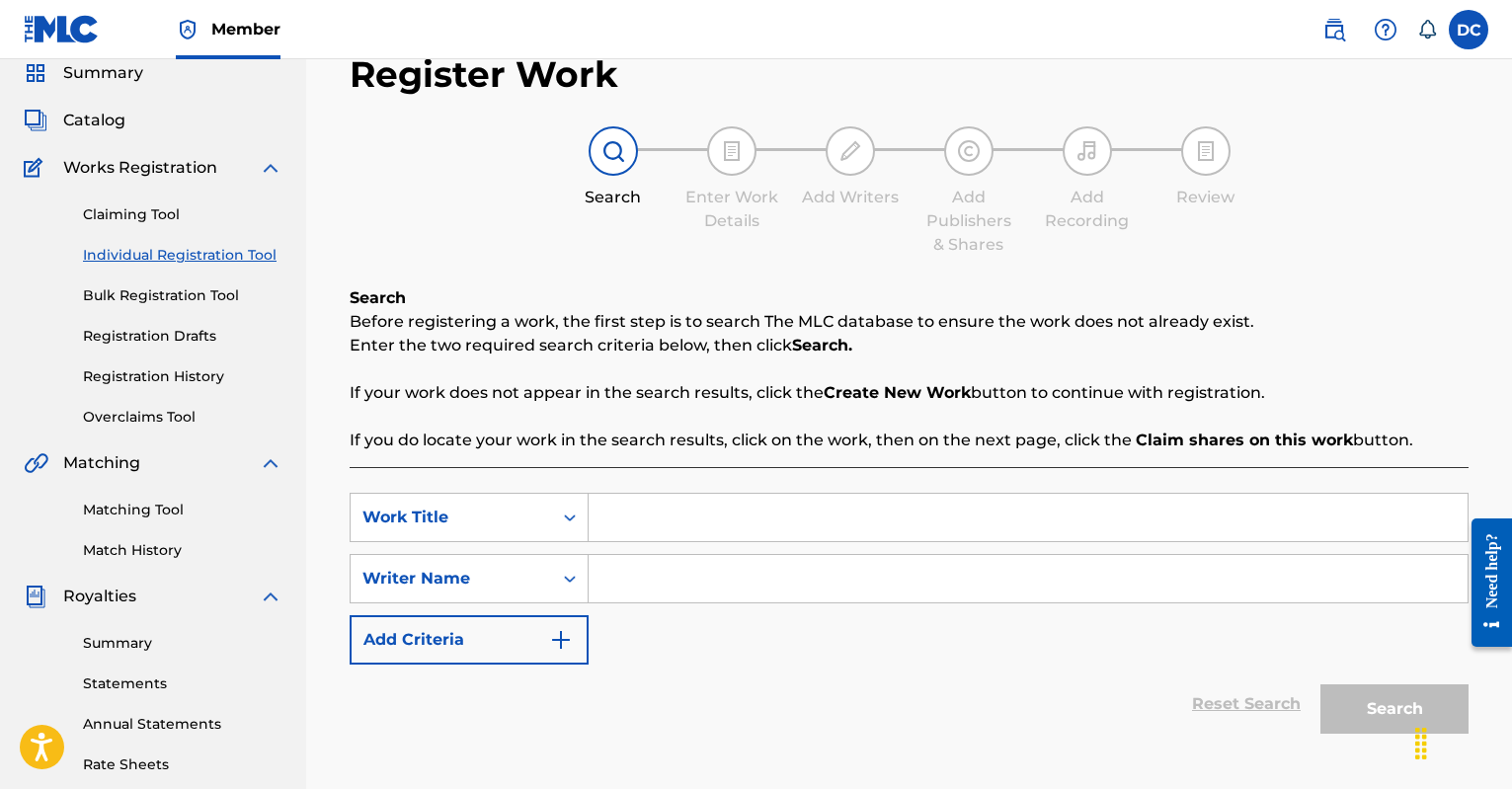 scroll, scrollTop: 0, scrollLeft: 0, axis: both 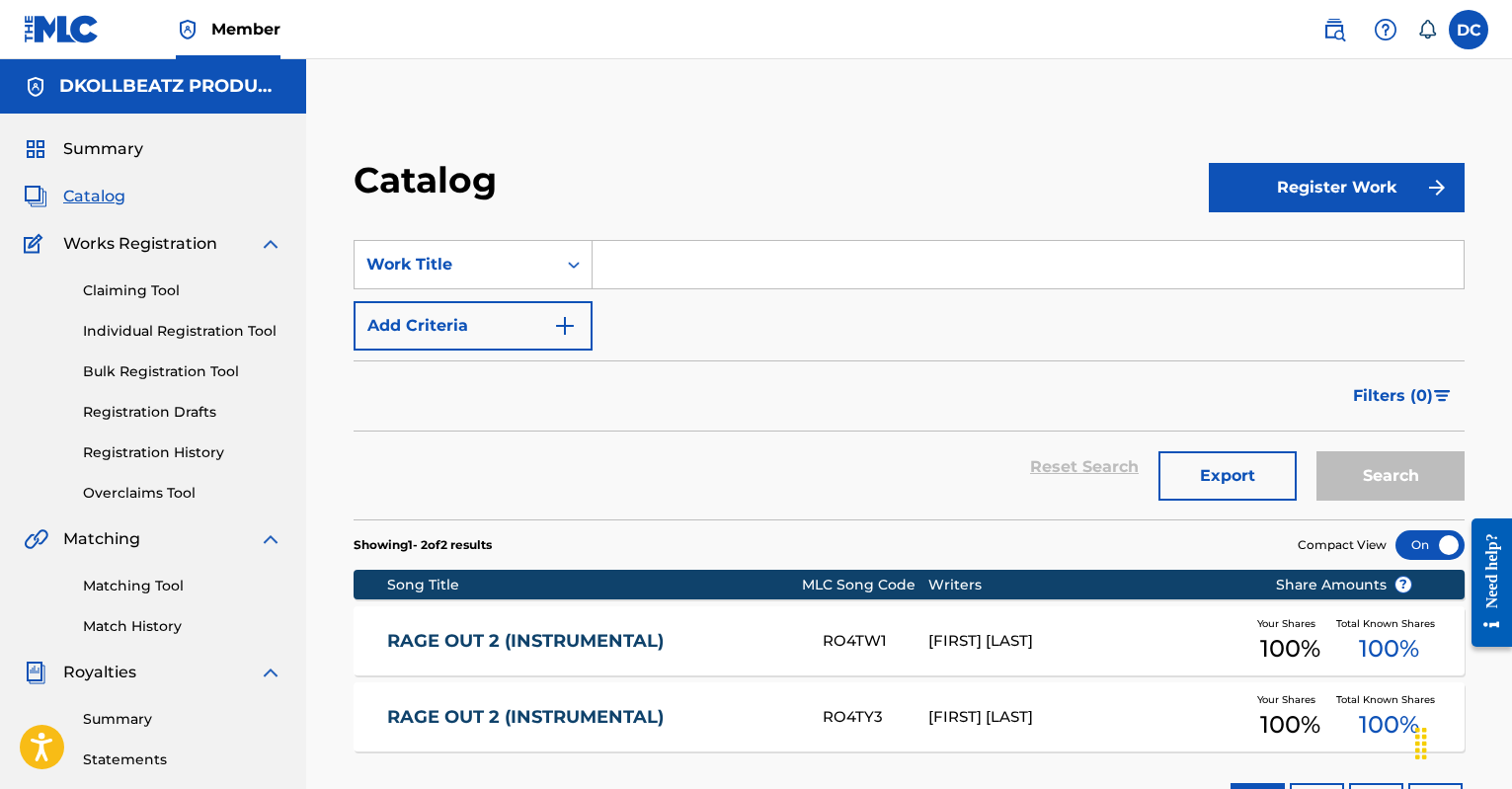 click on "Claiming Tool" at bounding box center (183, 290) 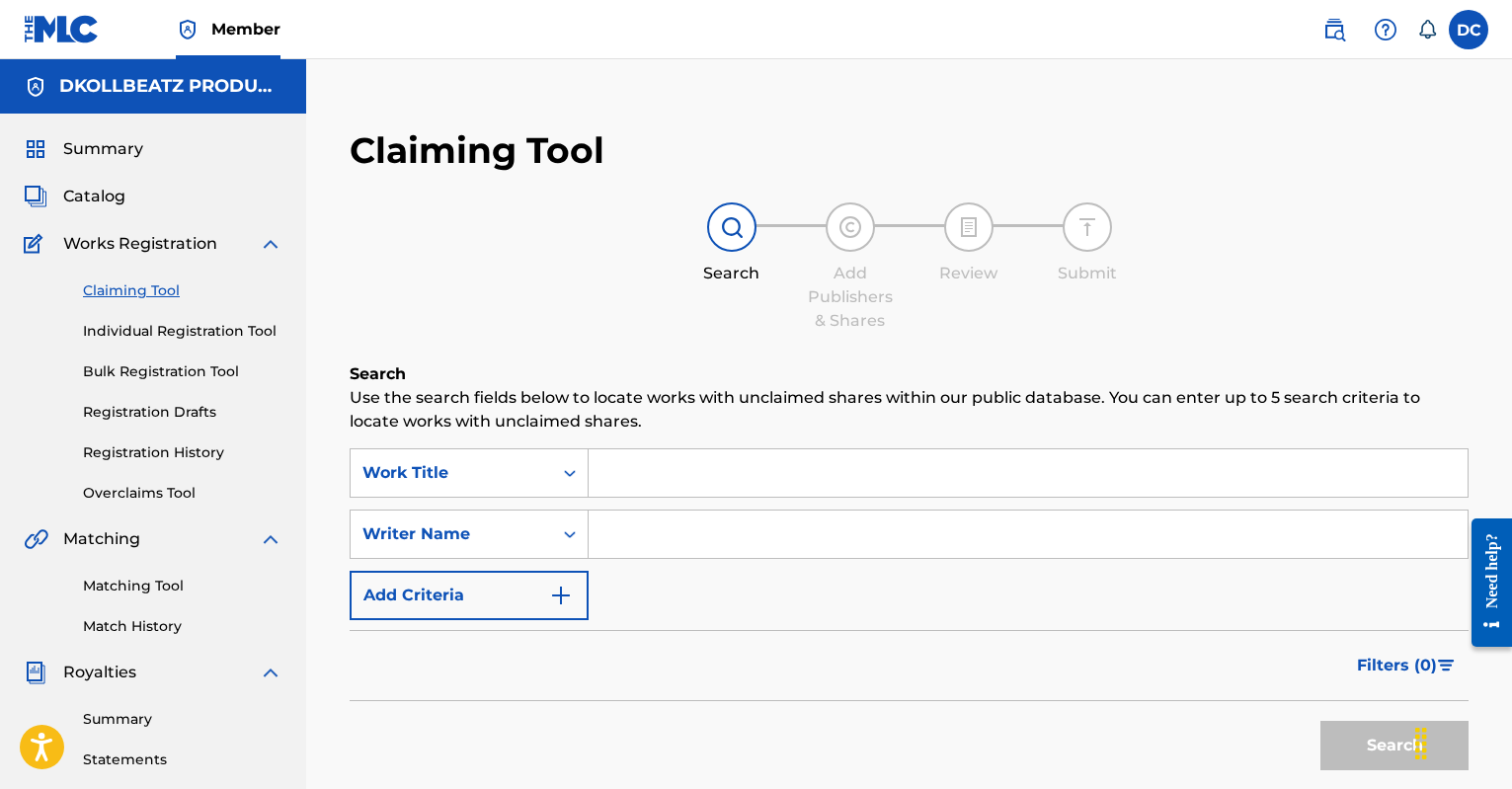 click on "Summary Catalog Works Registration Claiming Tool Individual Registration Tool Bulk Registration Tool Registration Drafts Registration History Overclaims Tool Matching Matching Tool Match History Royalties Summary Statements Annual Statements Rate Sheets Member Settings Banking Information Member Information User Permissions Contact Information Member Benefits" at bounding box center [153, 621] 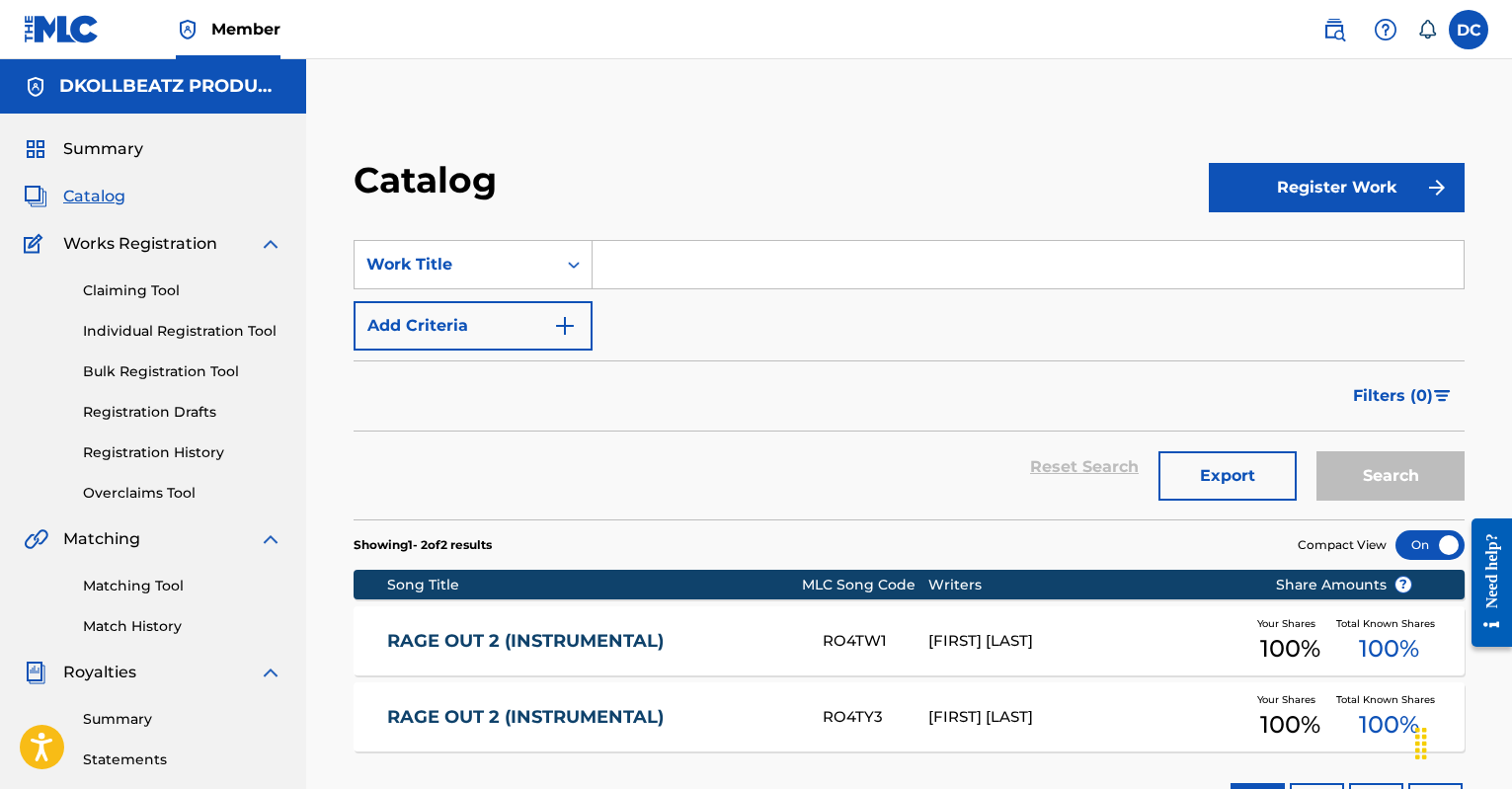 click on "Summary Catalog Works Registration Claiming Tool Individual Registration Tool Bulk Registration Tool Registration Drafts Registration History Overclaims Tool Matching Matching Tool Match History Royalties Summary Statements Annual Statements Rate Sheets Member Settings Banking Information Member Information User Permissions Contact Information Member Benefits" at bounding box center (153, 621) 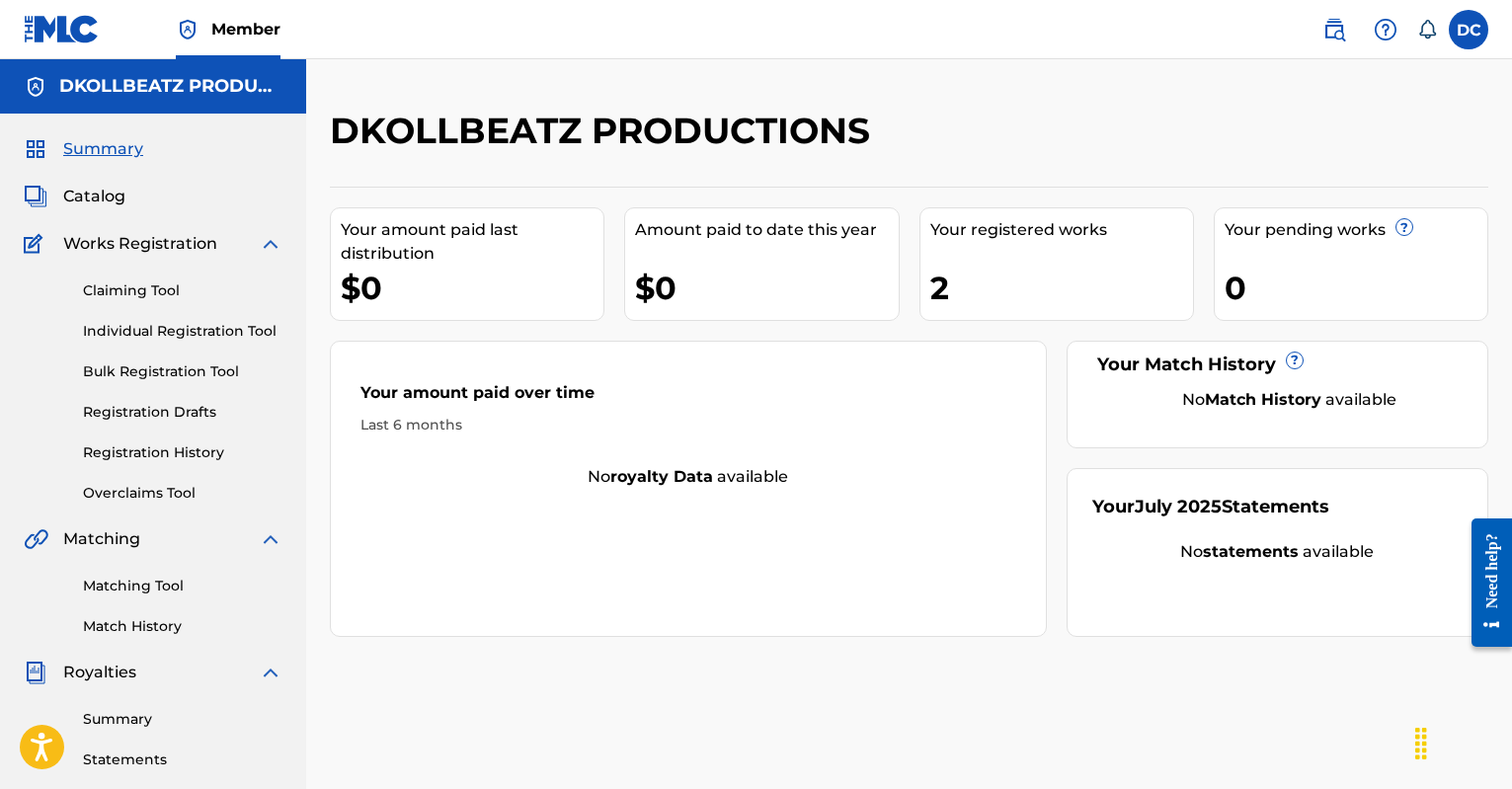click on "Your registered works" at bounding box center [1062, 230] 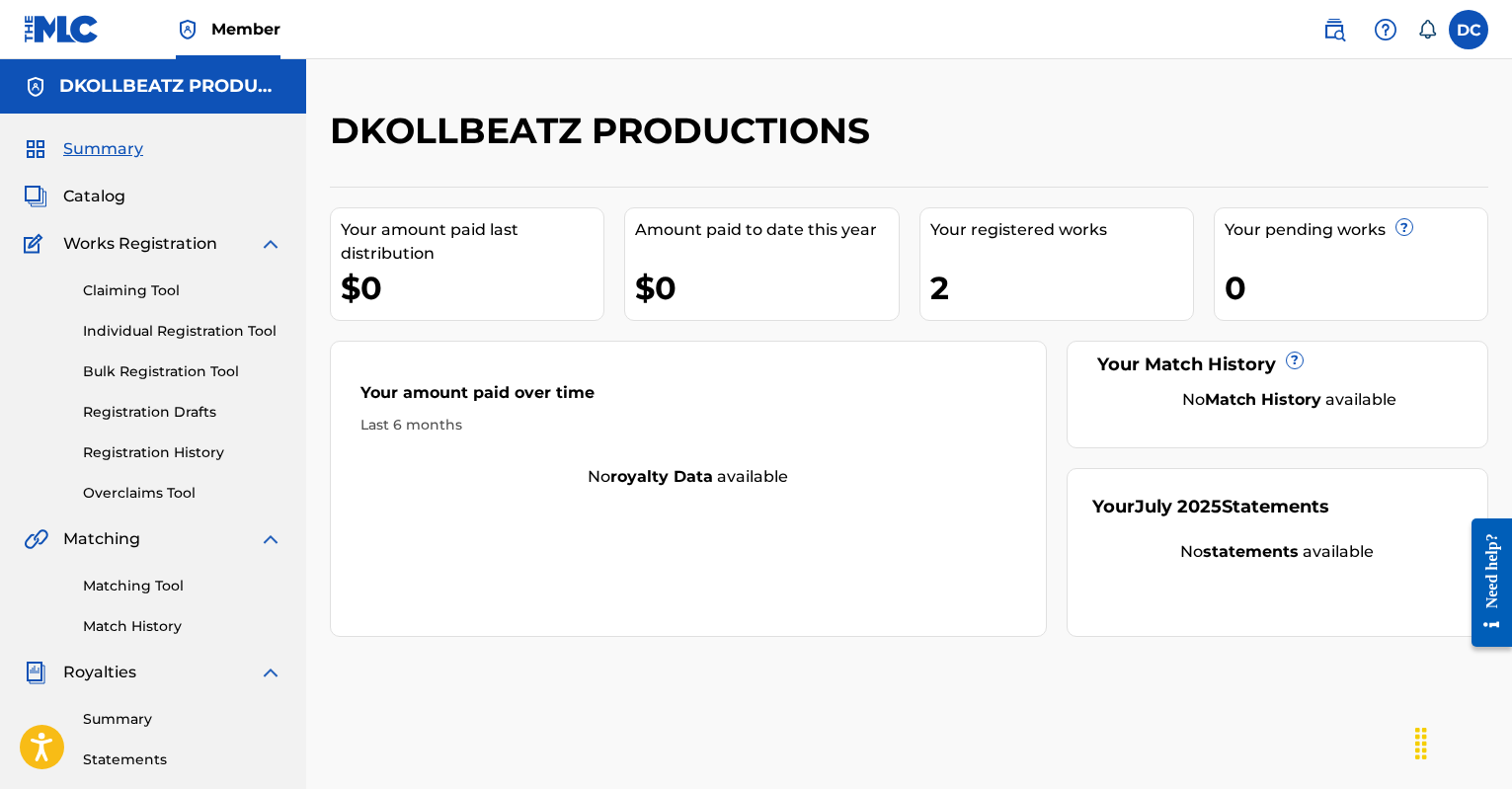 drag, startPoint x: 96, startPoint y: 165, endPoint x: 97, endPoint y: 188, distance: 23.021729 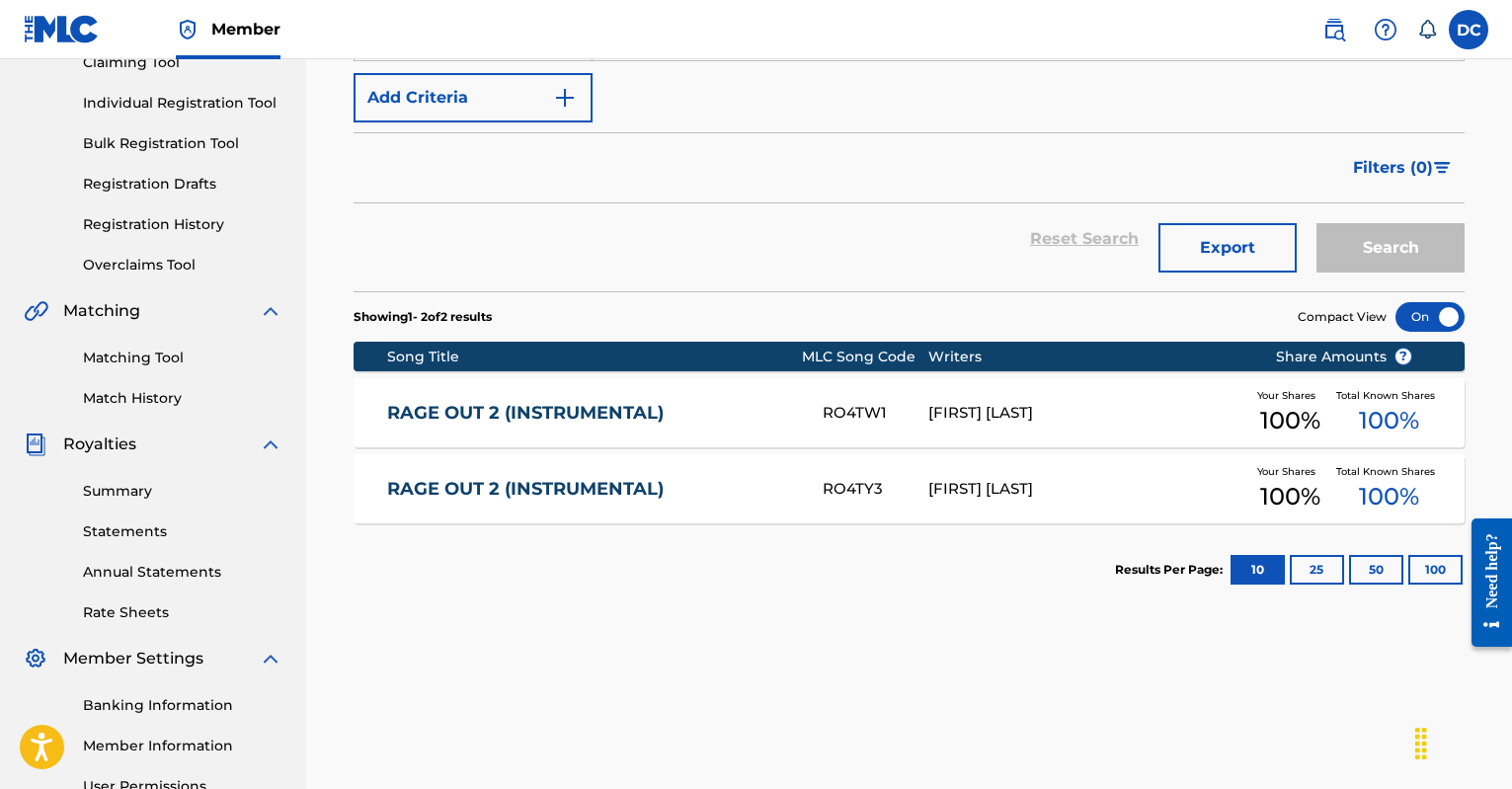 scroll, scrollTop: 371, scrollLeft: 0, axis: vertical 